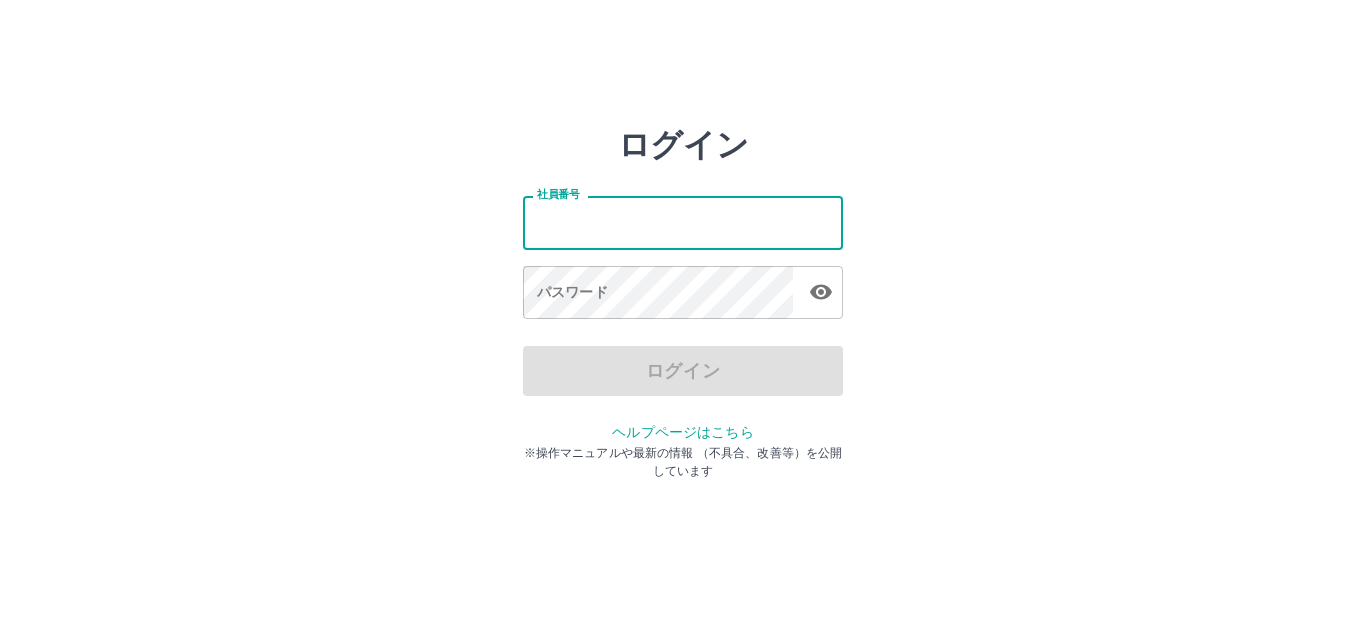 scroll, scrollTop: 0, scrollLeft: 0, axis: both 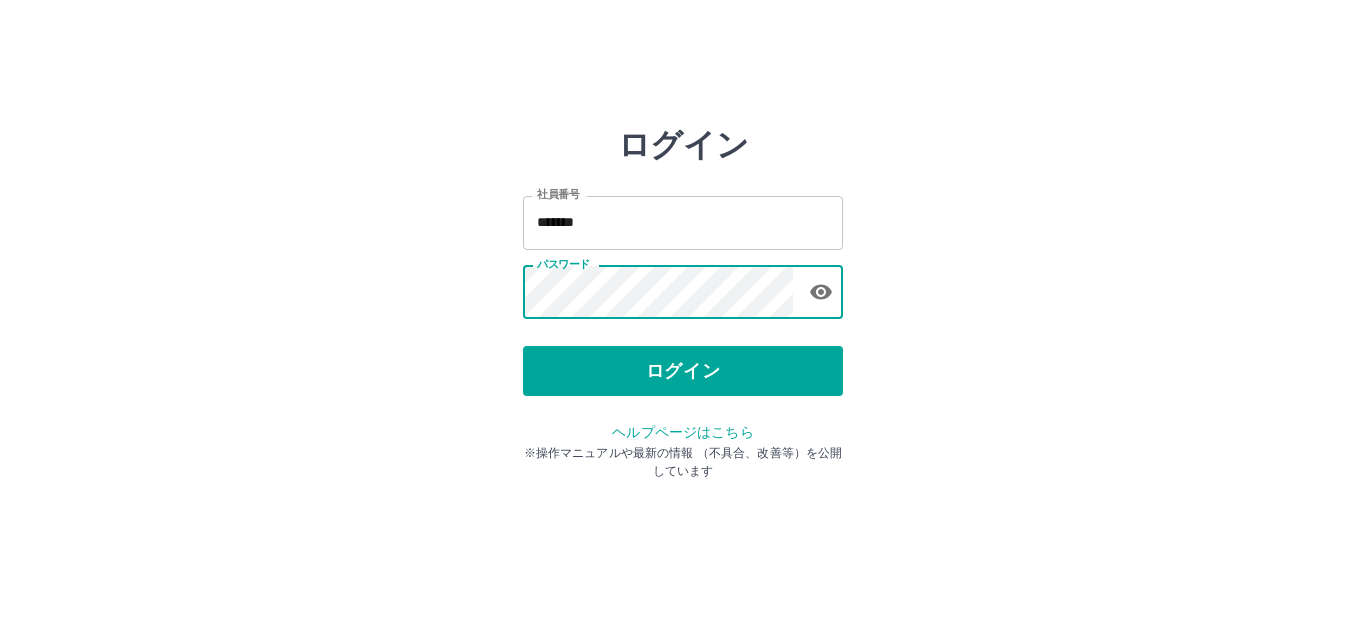 click on "ログイン 社員番号 ******* 社員番号 パスワード パスワード ログイン ヘルプページはこちら ※操作マニュアルや最新の情報 （不具合、改善等）を公開しています" at bounding box center [683, 286] 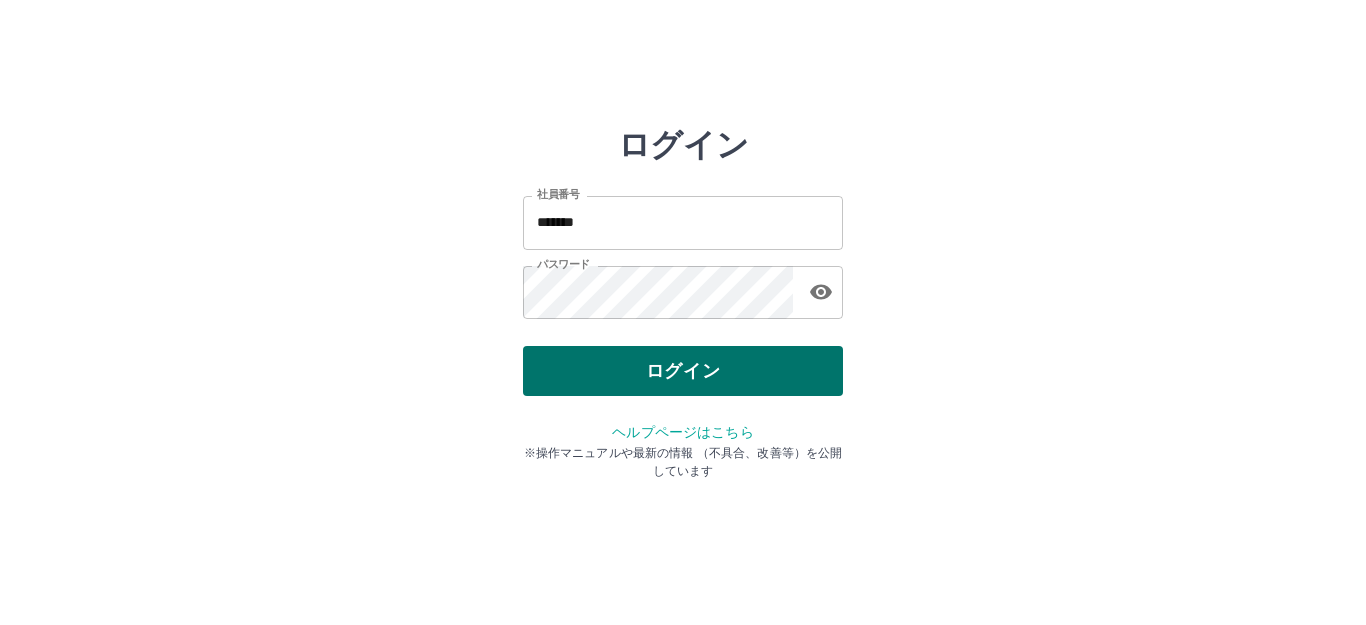 click on "ログイン" at bounding box center [683, 371] 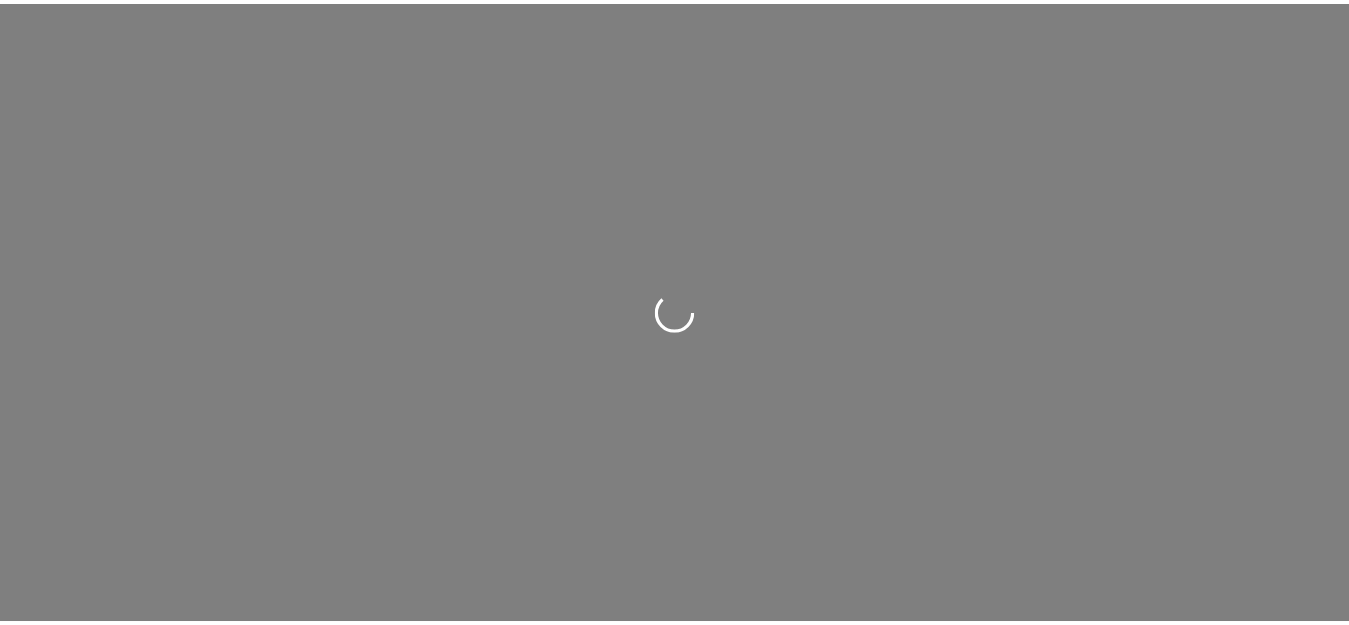 scroll, scrollTop: 0, scrollLeft: 0, axis: both 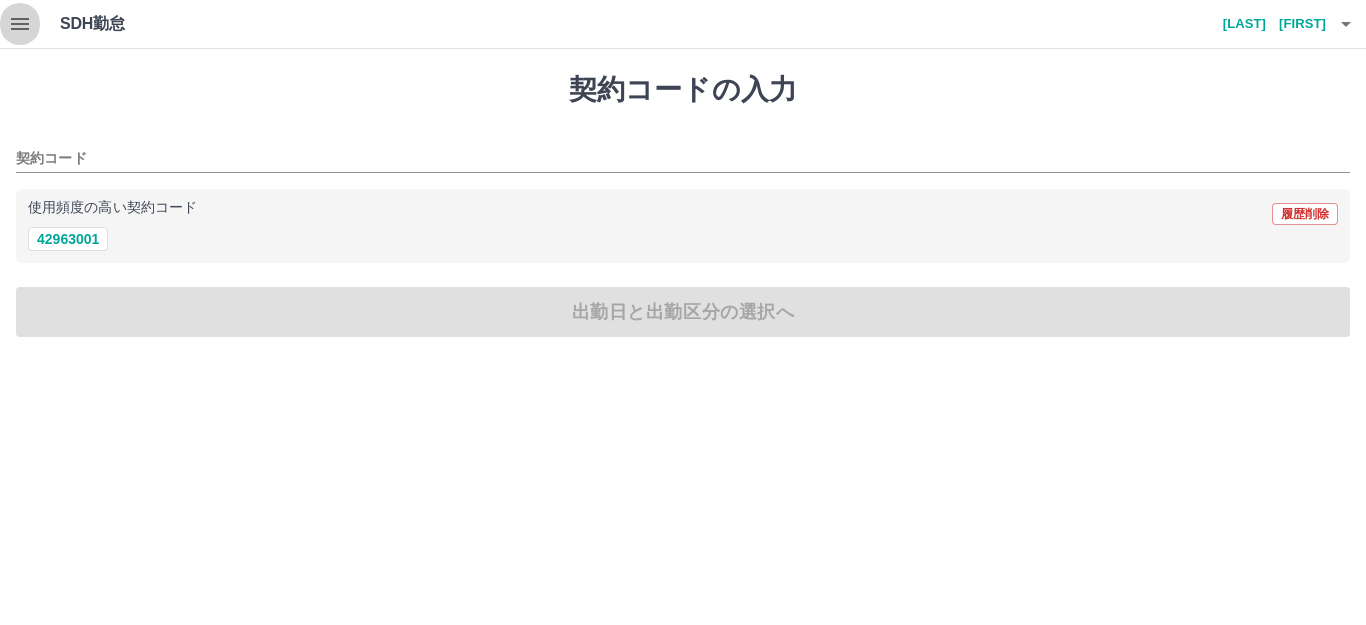 click at bounding box center [20, 24] 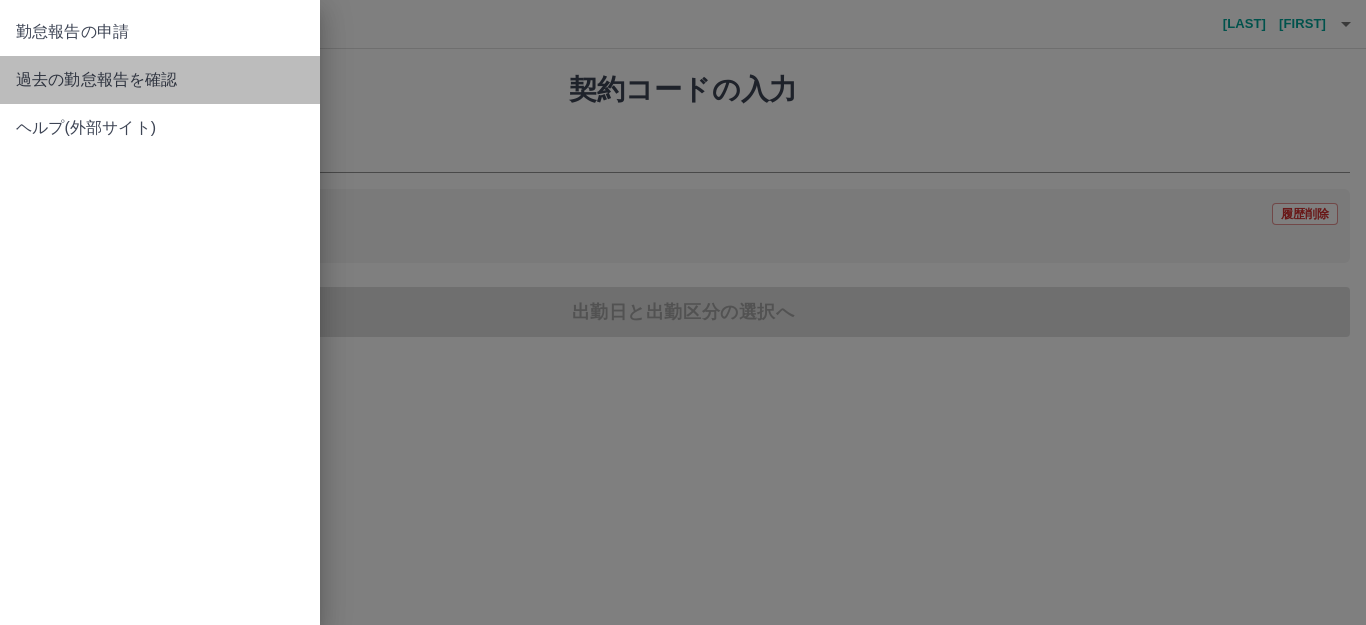 click on "過去の勤怠報告を確認" at bounding box center (160, 80) 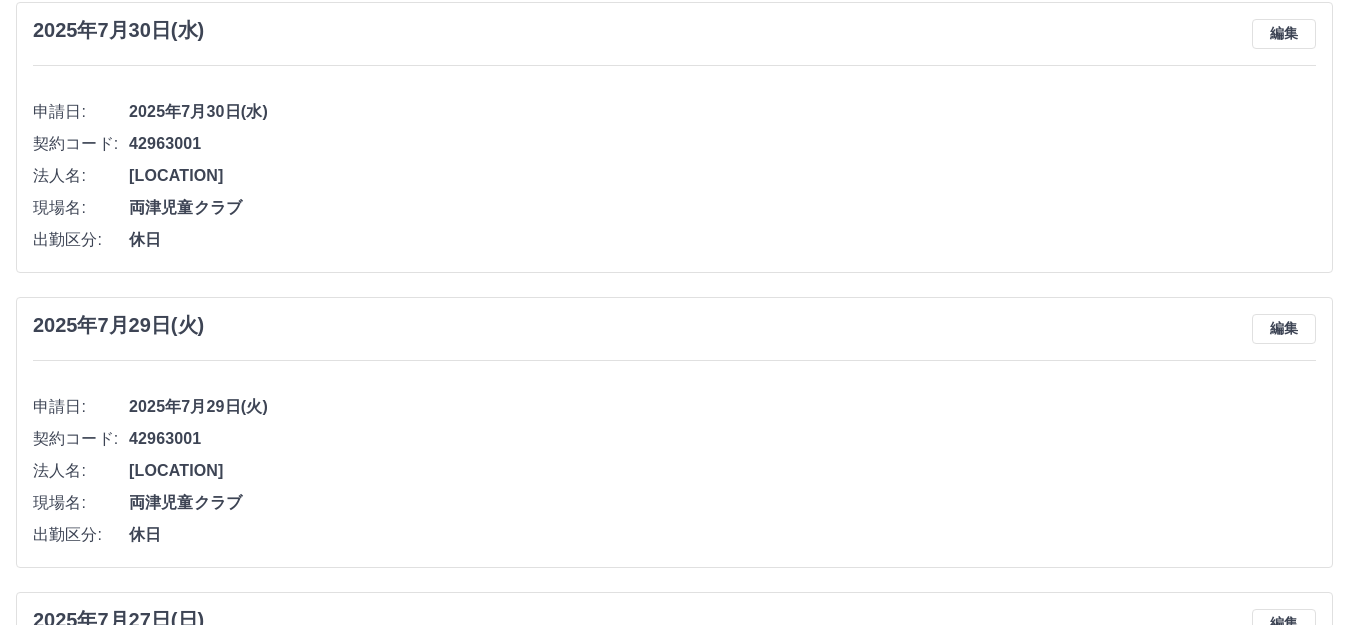 scroll, scrollTop: 900, scrollLeft: 0, axis: vertical 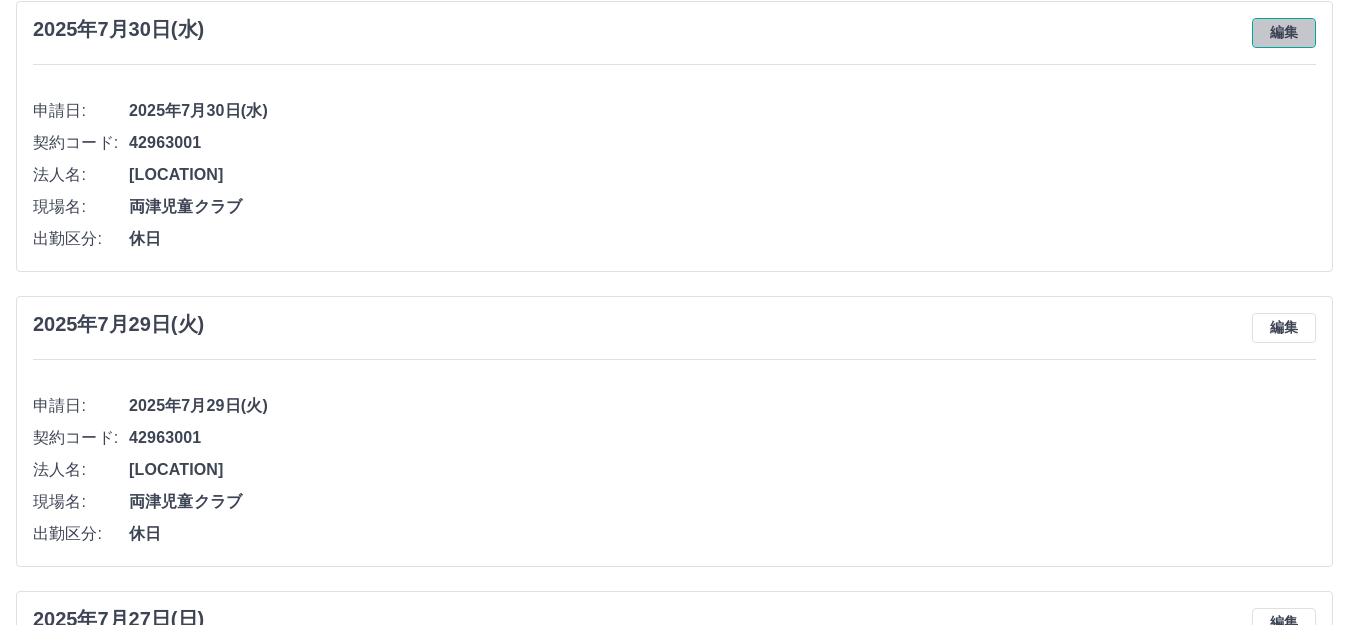 click on "編集" at bounding box center [1284, 33] 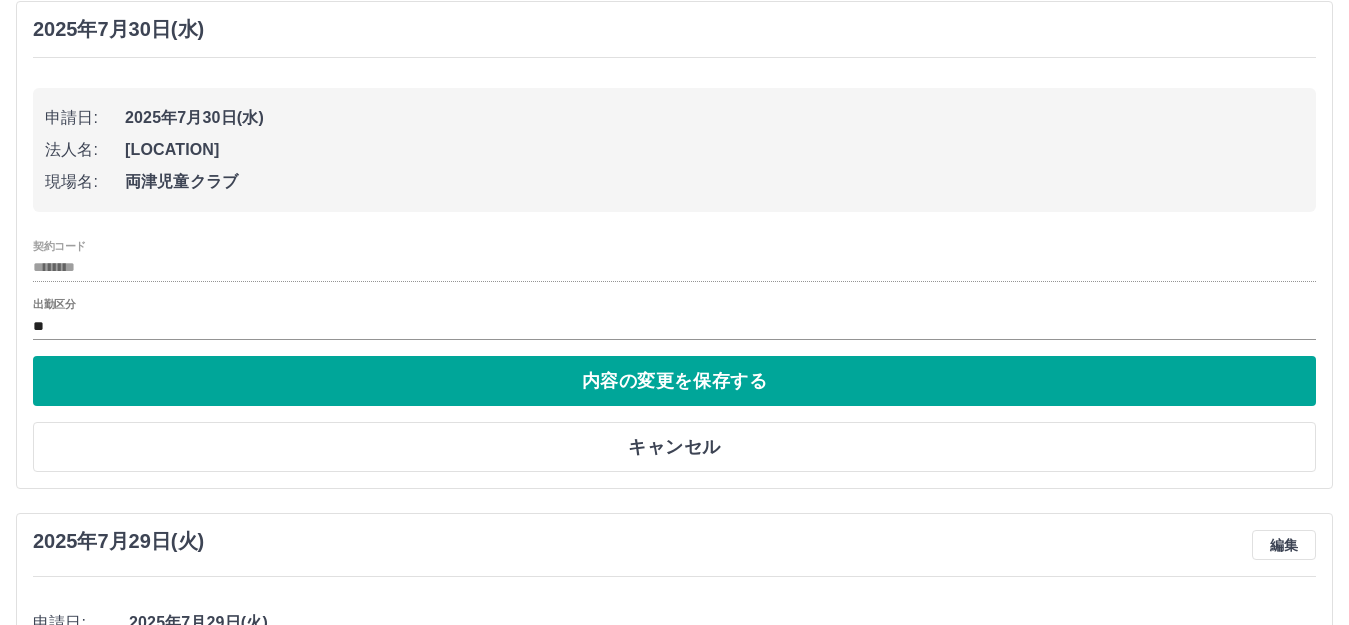 click on "出勤区分 **" at bounding box center (674, 319) 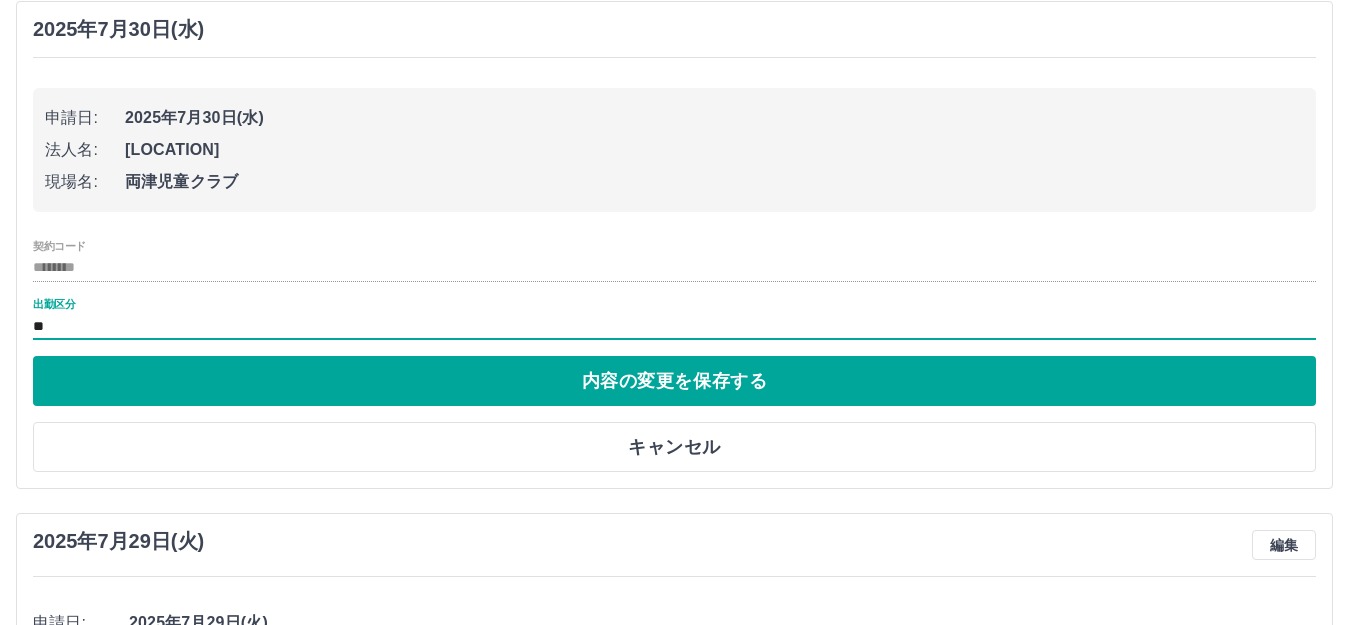 click on "出勤区分 **" at bounding box center [674, 319] 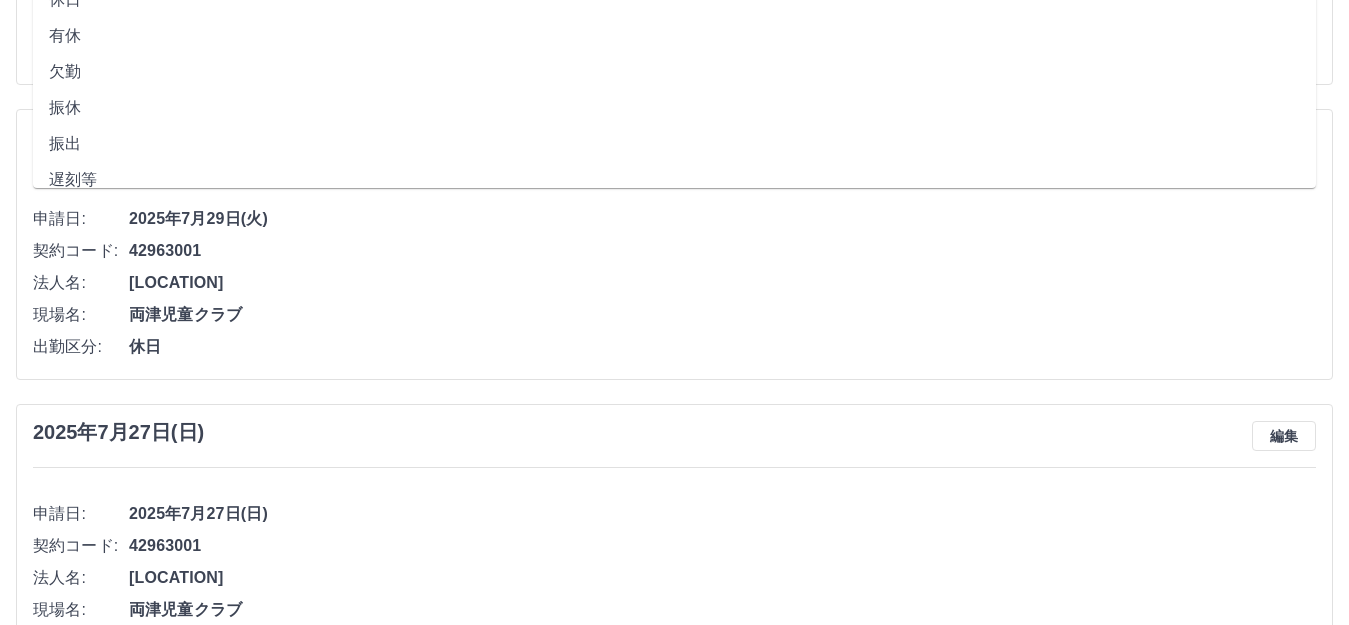scroll, scrollTop: 1300, scrollLeft: 0, axis: vertical 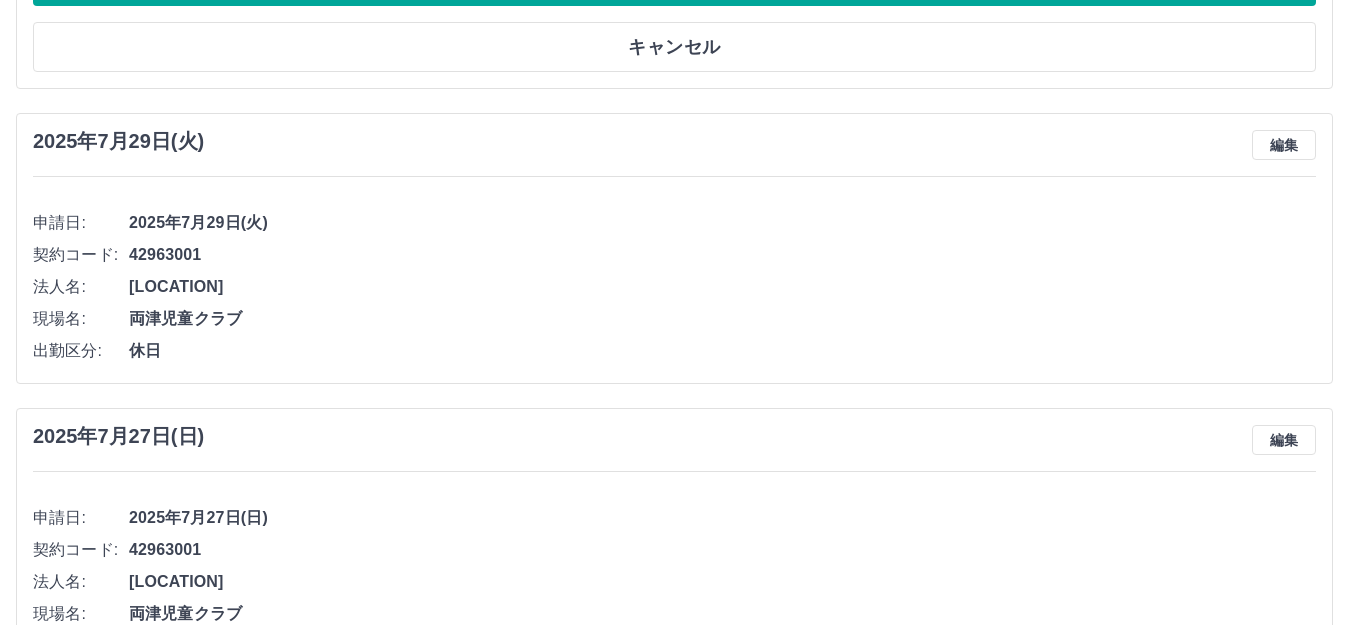 click on "出勤区分: 休日" at bounding box center [674, 351] 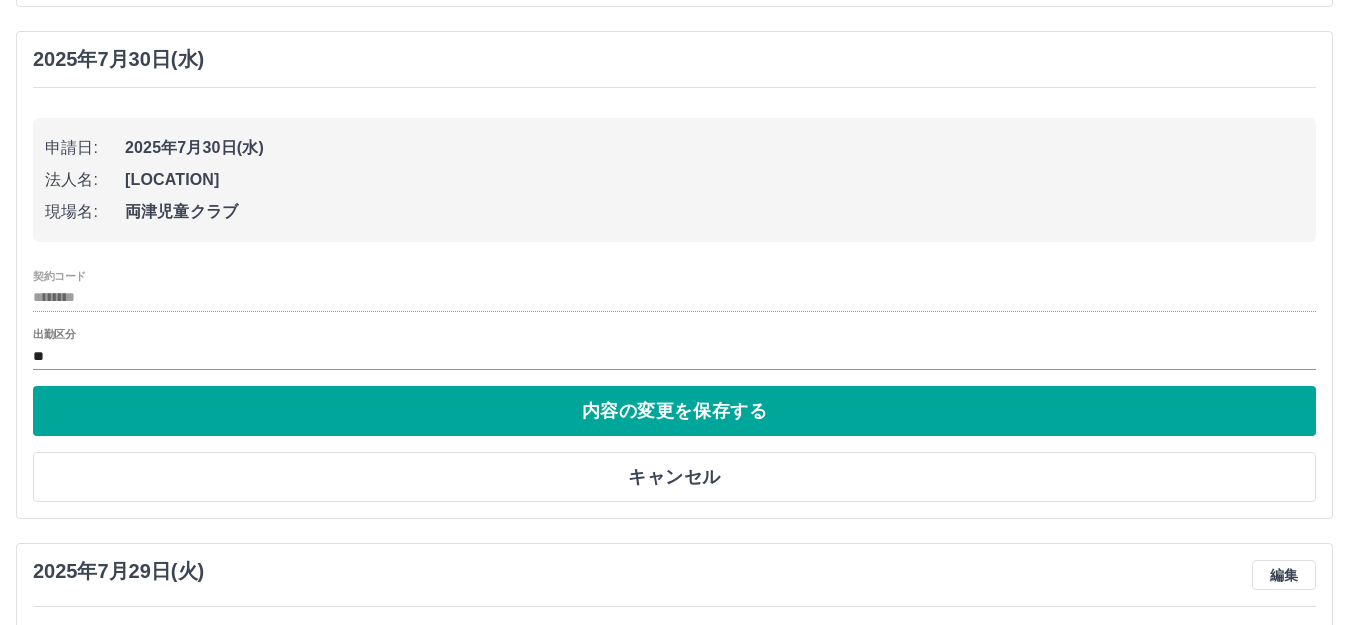 scroll, scrollTop: 900, scrollLeft: 0, axis: vertical 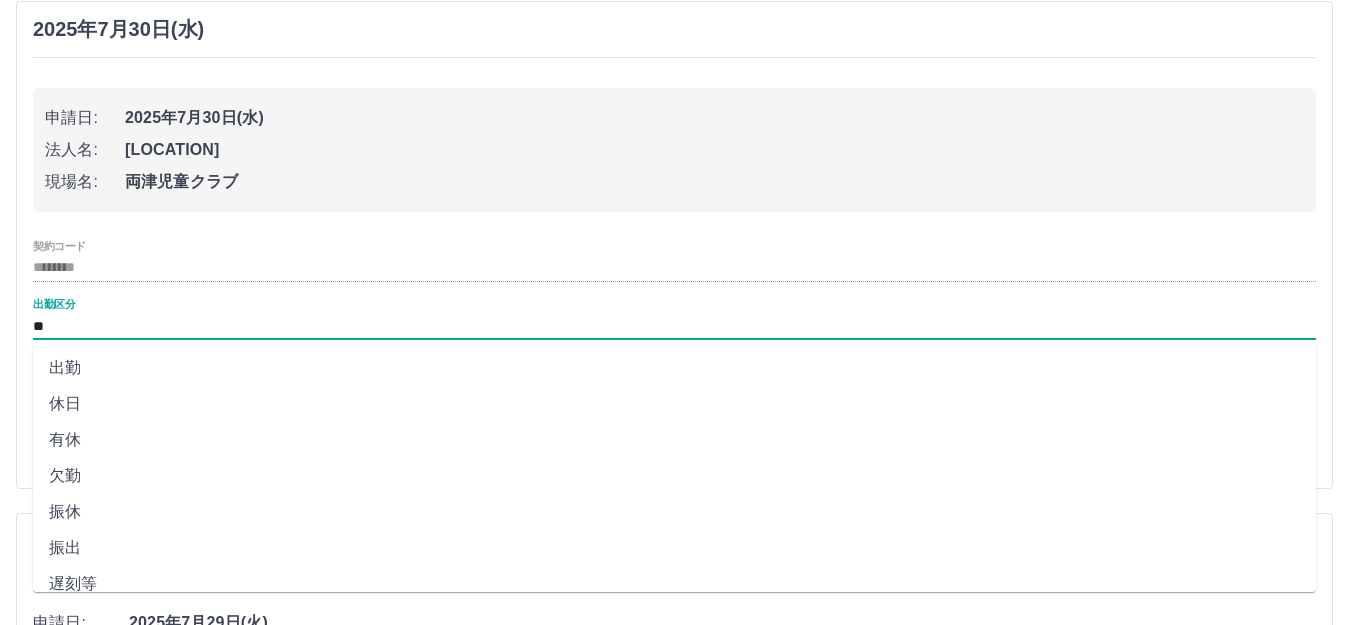 click on "**" at bounding box center [674, 326] 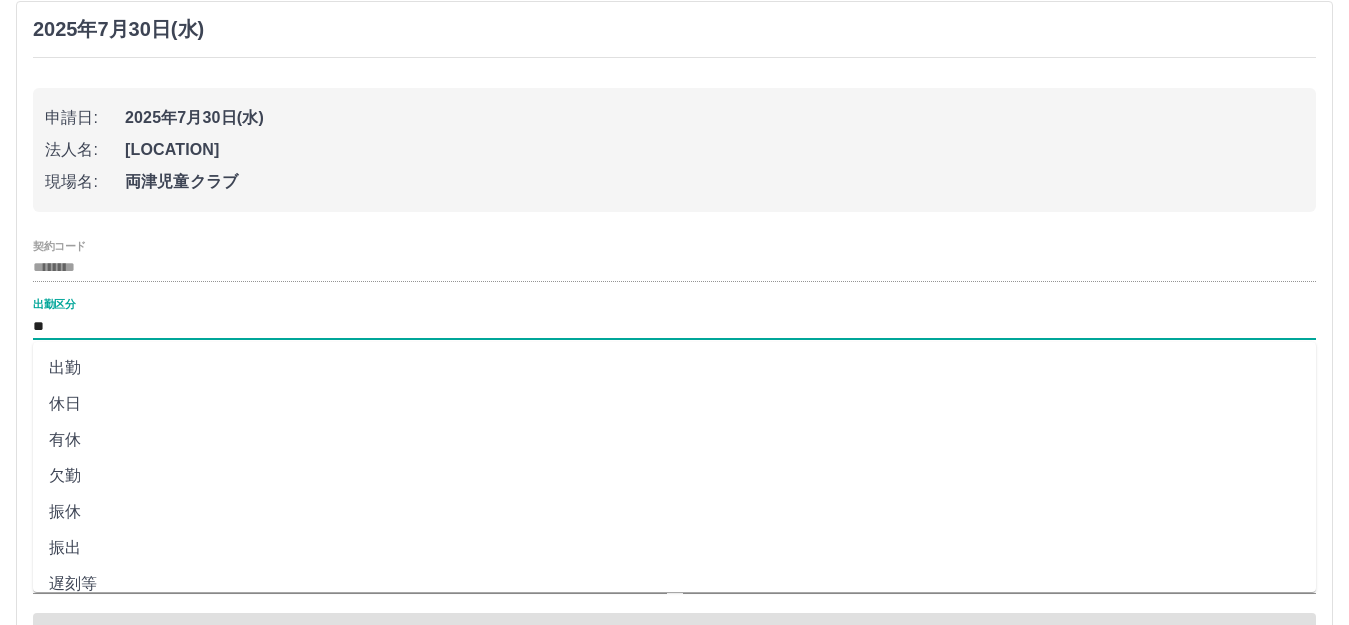 click on "**" at bounding box center [674, 326] 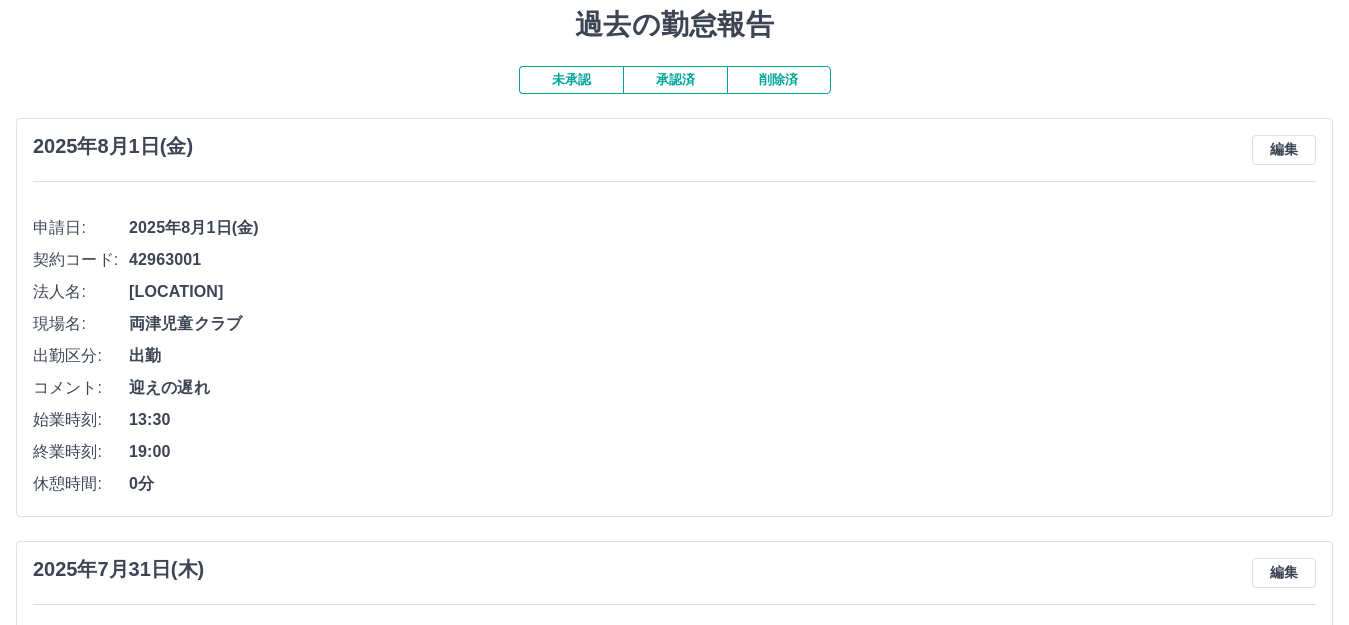scroll, scrollTop: 100, scrollLeft: 0, axis: vertical 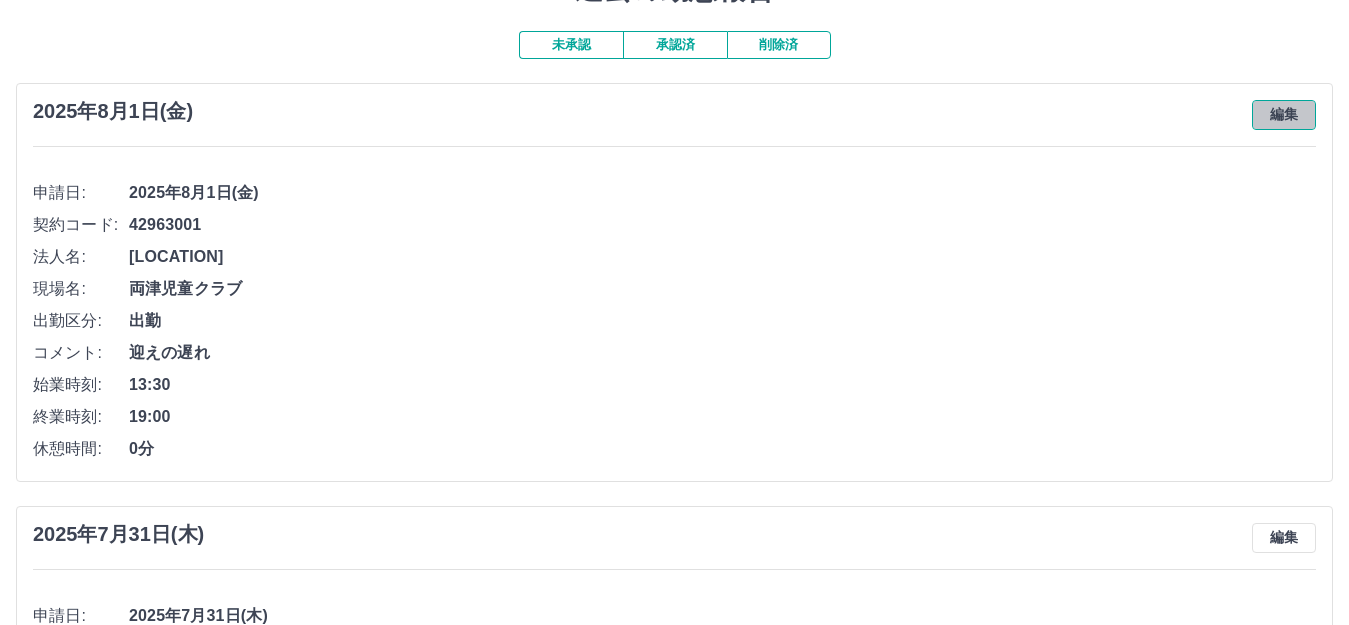 click on "編集" at bounding box center [1284, 115] 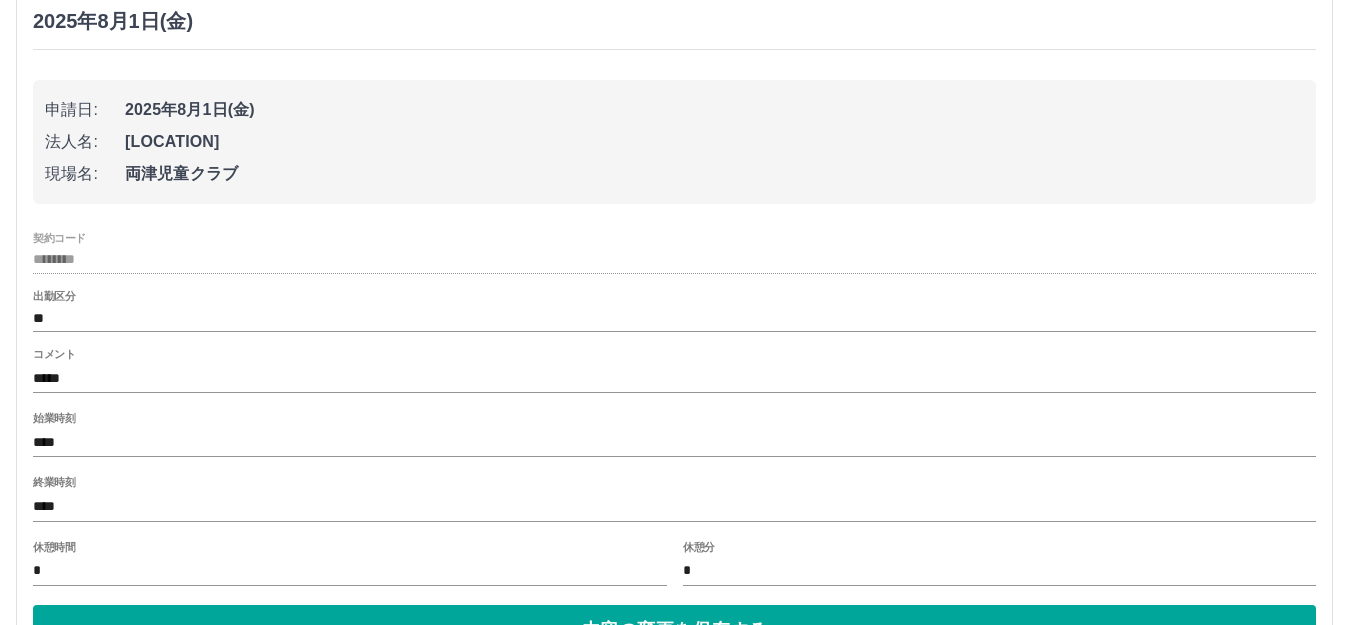 scroll, scrollTop: 300, scrollLeft: 0, axis: vertical 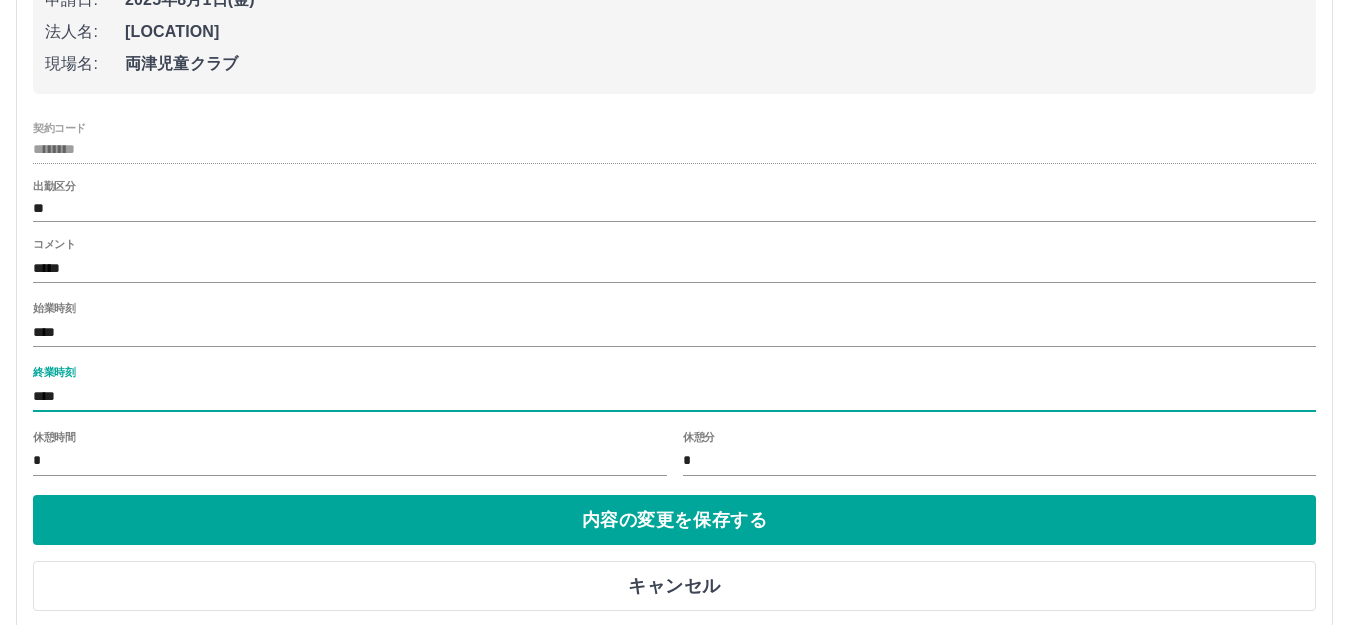 click on "****" at bounding box center (674, 396) 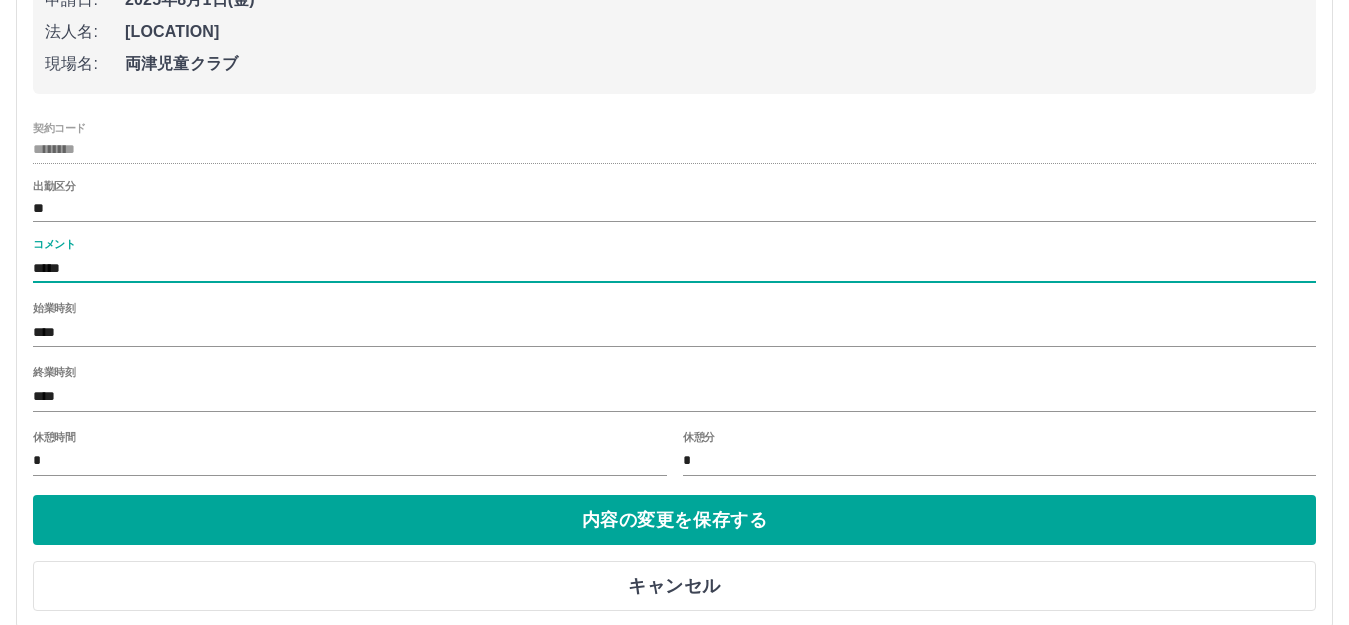 click on "*****" at bounding box center [674, 268] 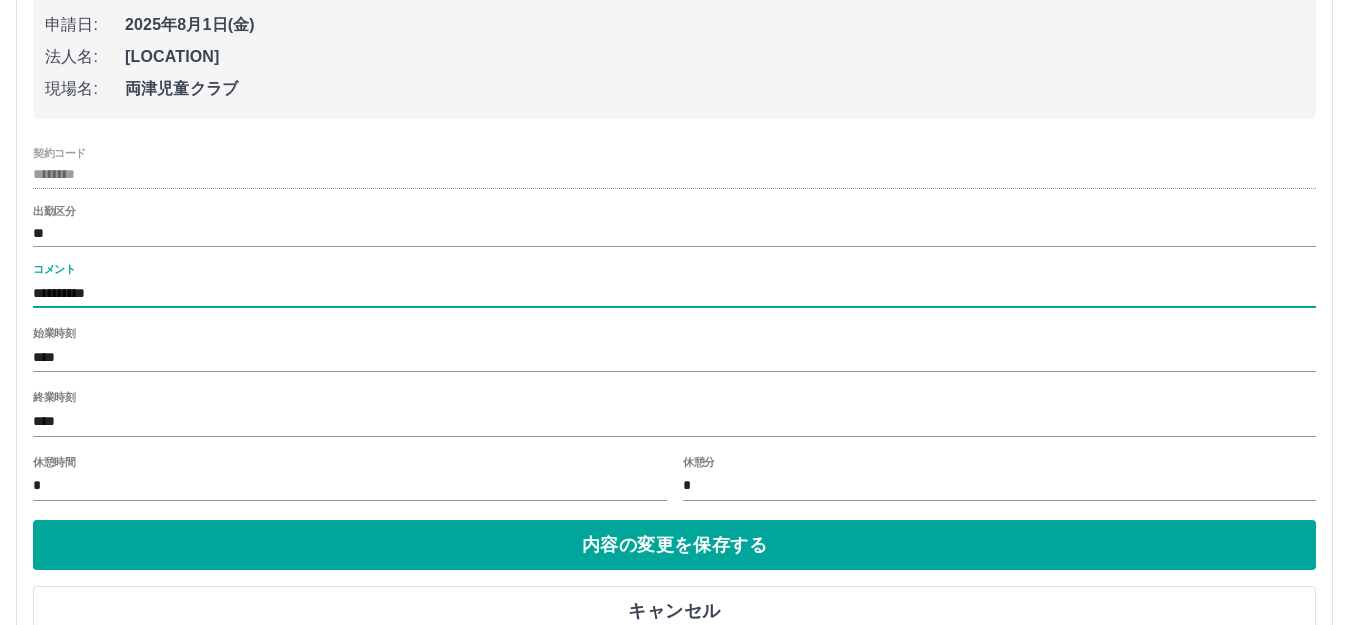 scroll, scrollTop: 400, scrollLeft: 0, axis: vertical 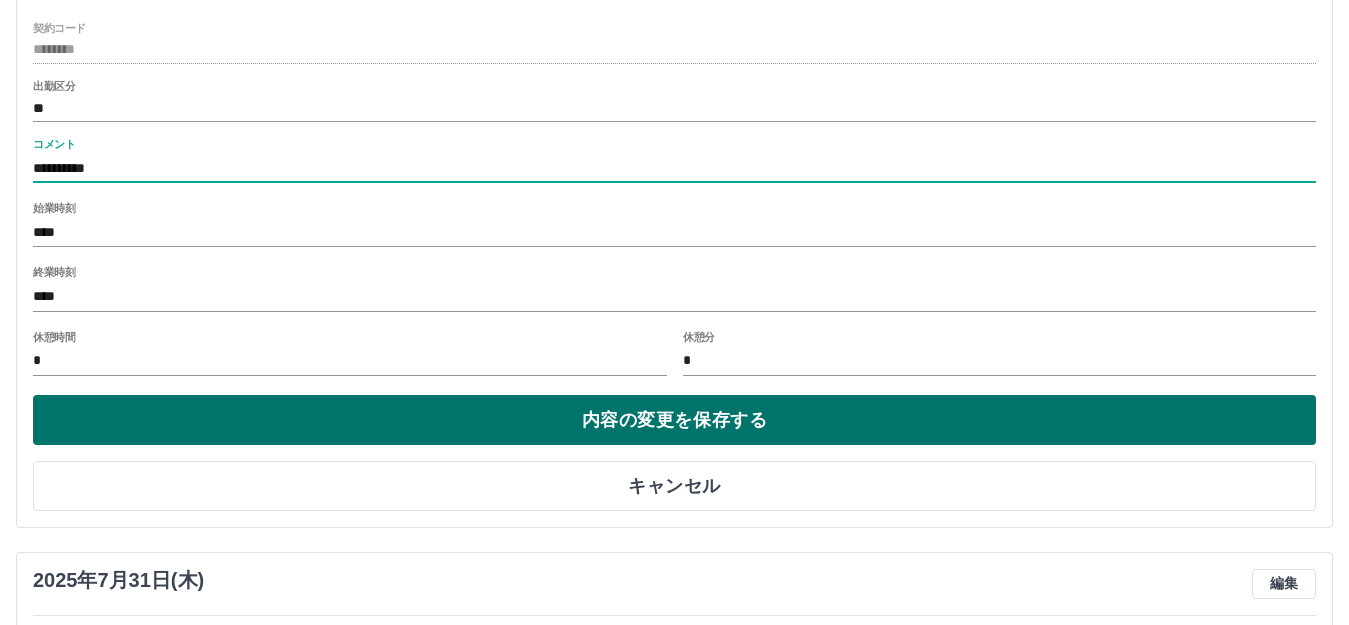 type on "**********" 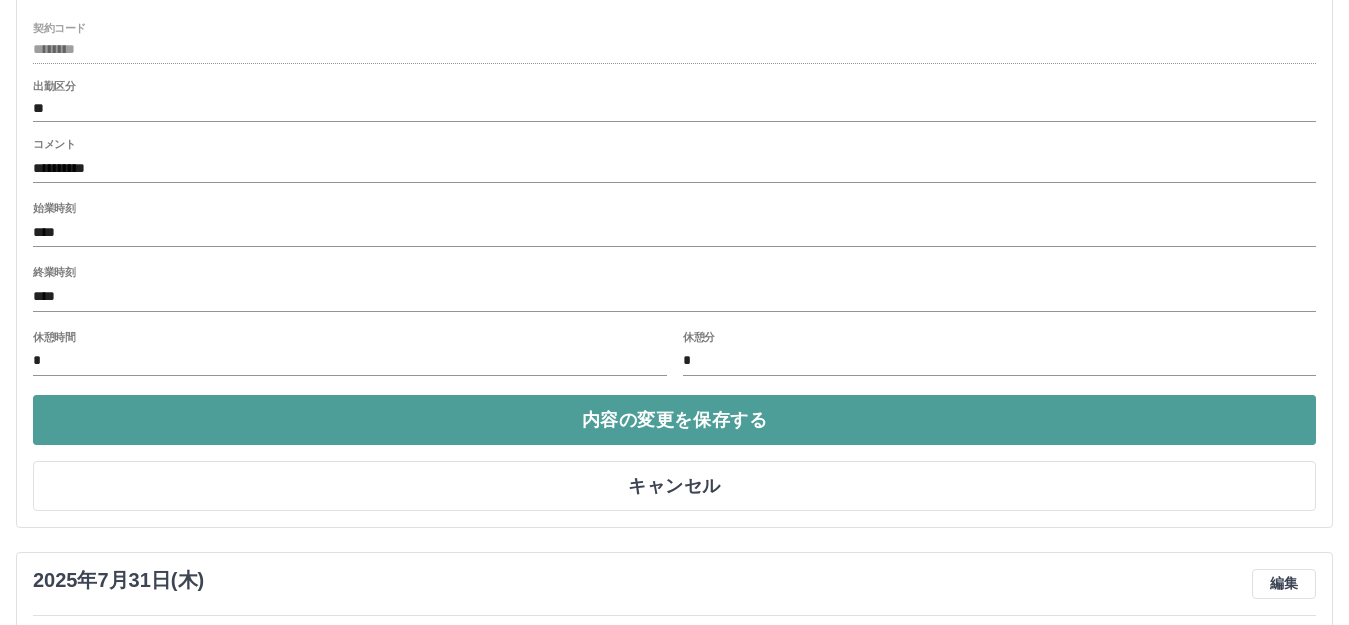 click on "内容の変更を保存する" at bounding box center (674, 420) 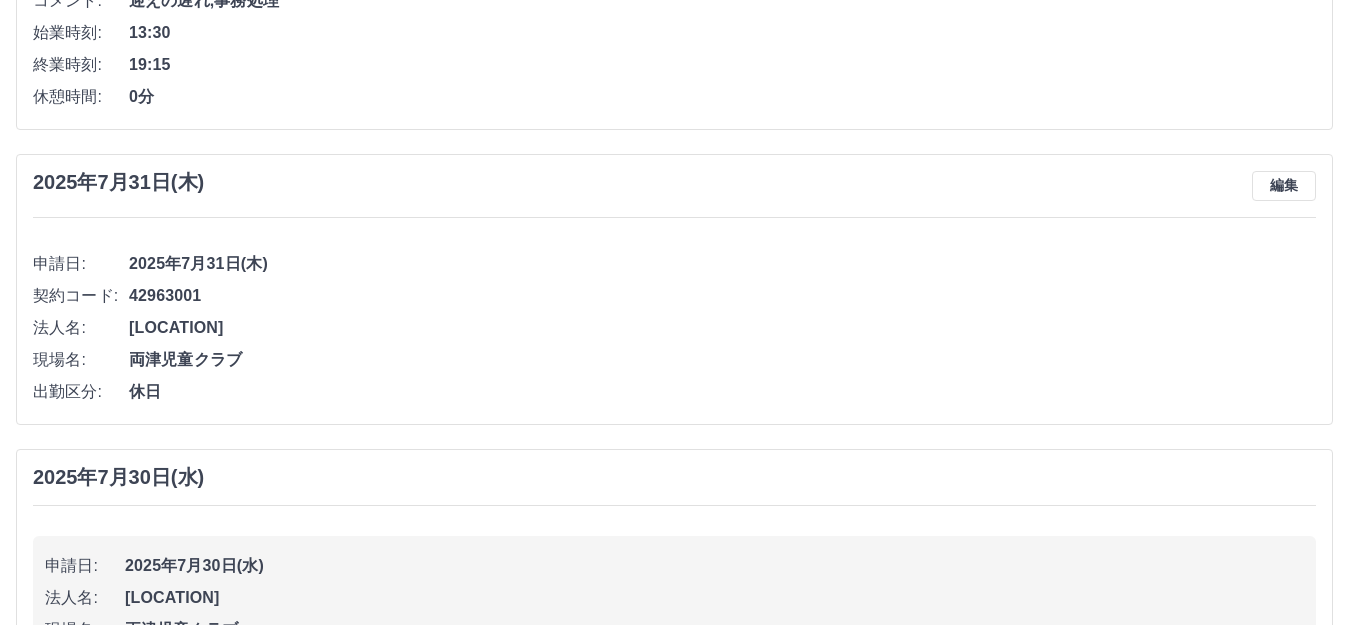 scroll, scrollTop: 600, scrollLeft: 0, axis: vertical 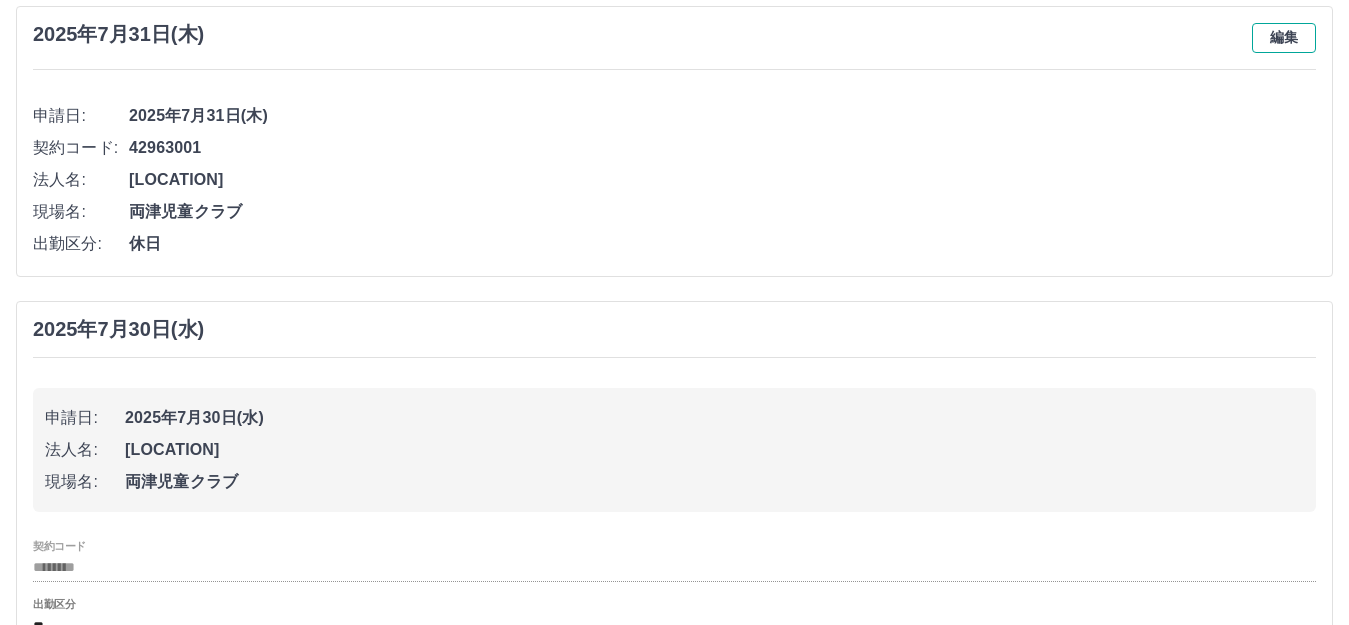click on "編集" at bounding box center [1284, 38] 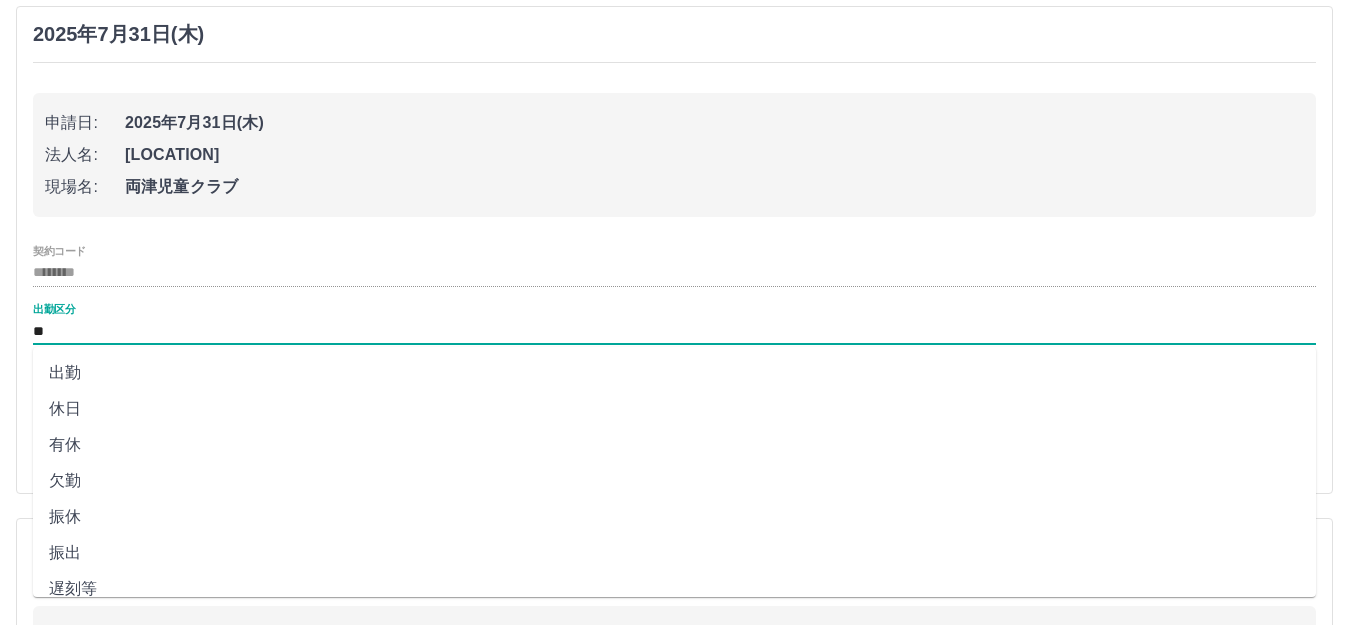 click on "**" at bounding box center (674, 331) 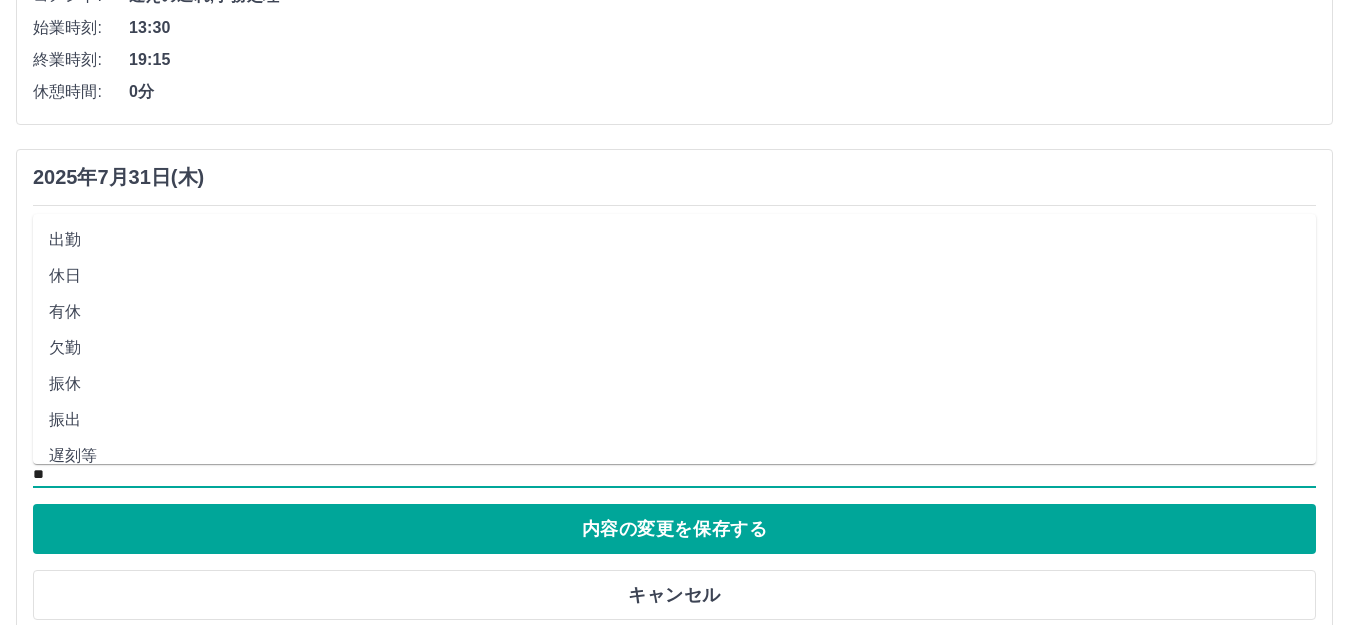 scroll, scrollTop: 500, scrollLeft: 0, axis: vertical 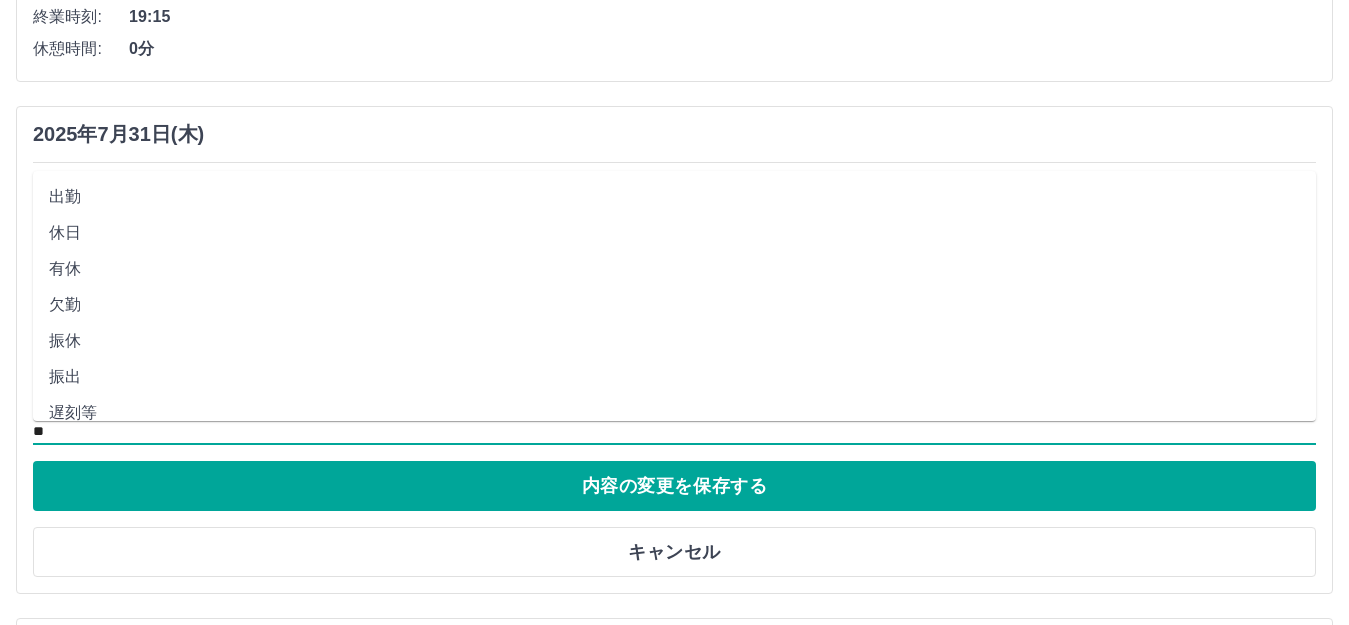 click on "[YEAR]年[MONTH]月[DAY]日([DAY_OF_WEEK]) 編集 申請日: [YEAR]年[MONTH]月[DAY]日([DAY_OF_WEEK]) 契約コード: [NUMBER] 法人名: [LOCATION] 現場名: [LOCATION] 出勤区分: 出勤 コメント: 迎えの遅れ,事務処理 始業時刻: [TIME] 終業時刻: [TIME] 休憩時間: [NUMBER]分" at bounding box center (674, -118) 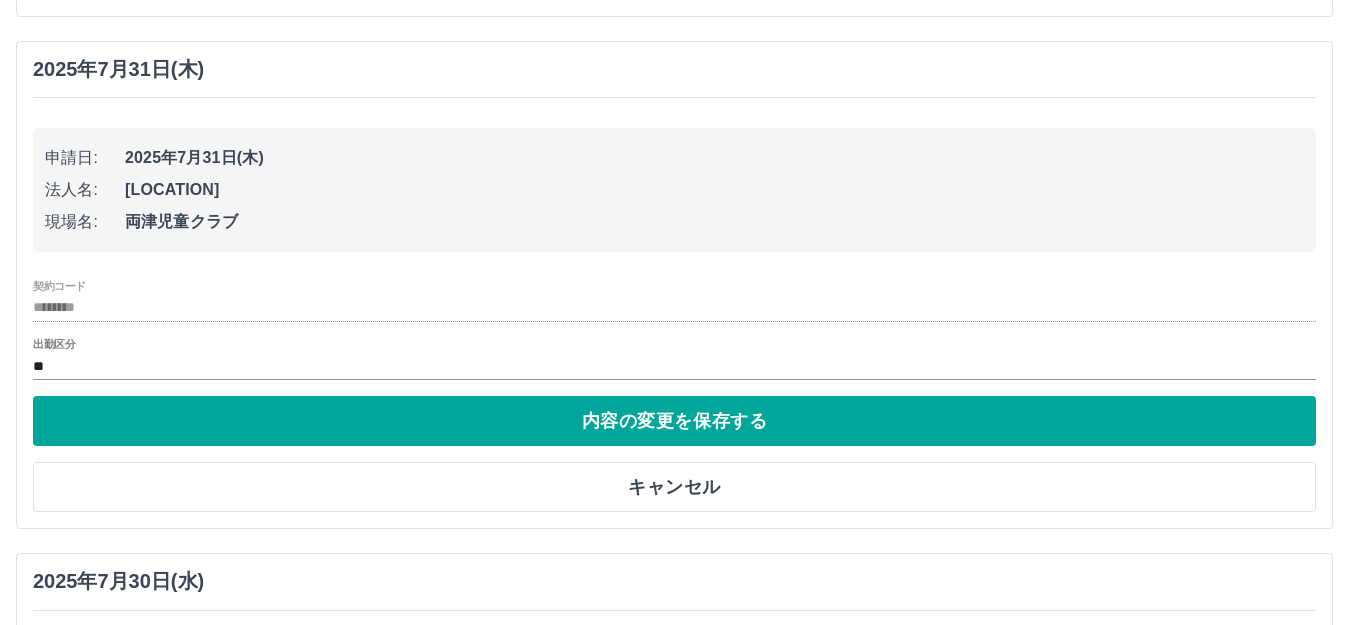 scroll, scrollTop: 600, scrollLeft: 0, axis: vertical 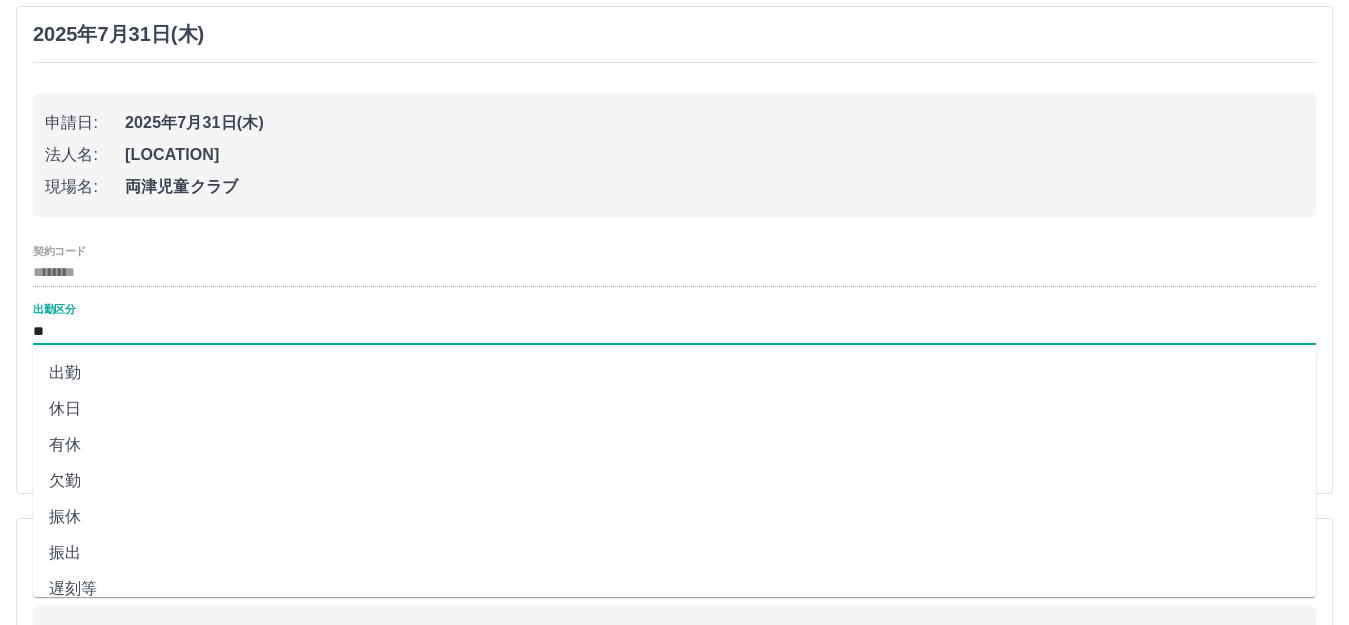 click on "**" at bounding box center [674, 331] 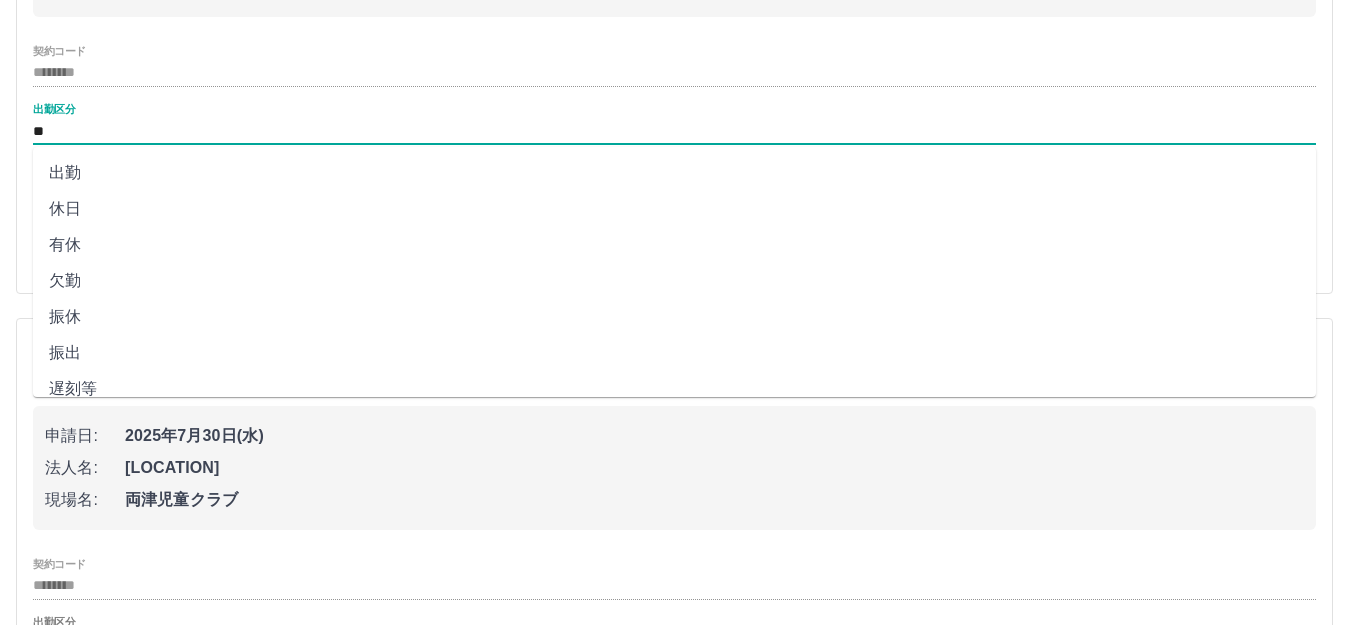 click on "有休" at bounding box center (674, 245) 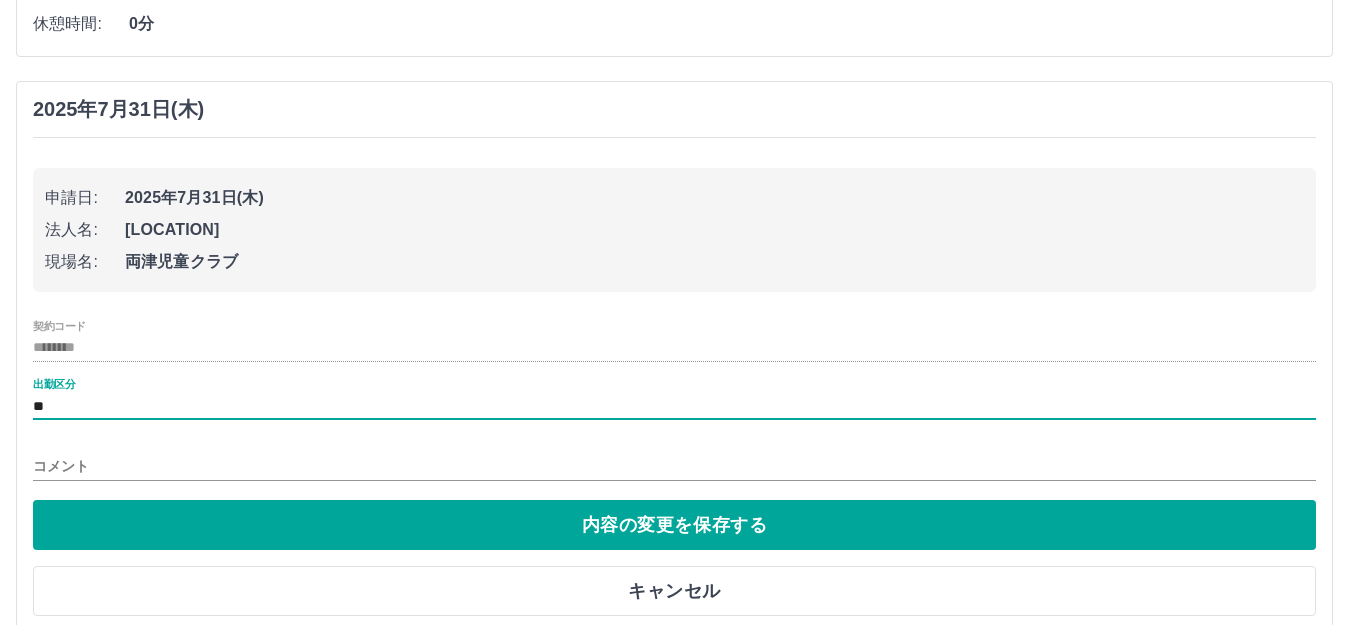 scroll, scrollTop: 500, scrollLeft: 0, axis: vertical 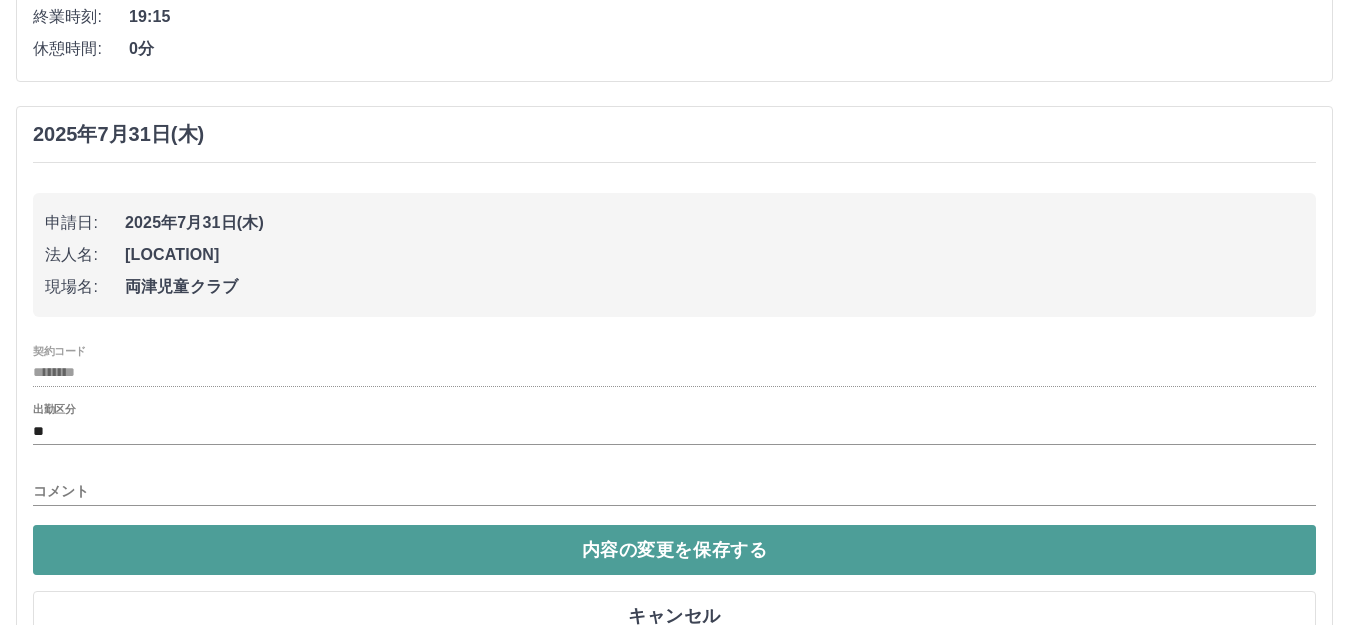 click on "内容の変更を保存する" at bounding box center [674, 550] 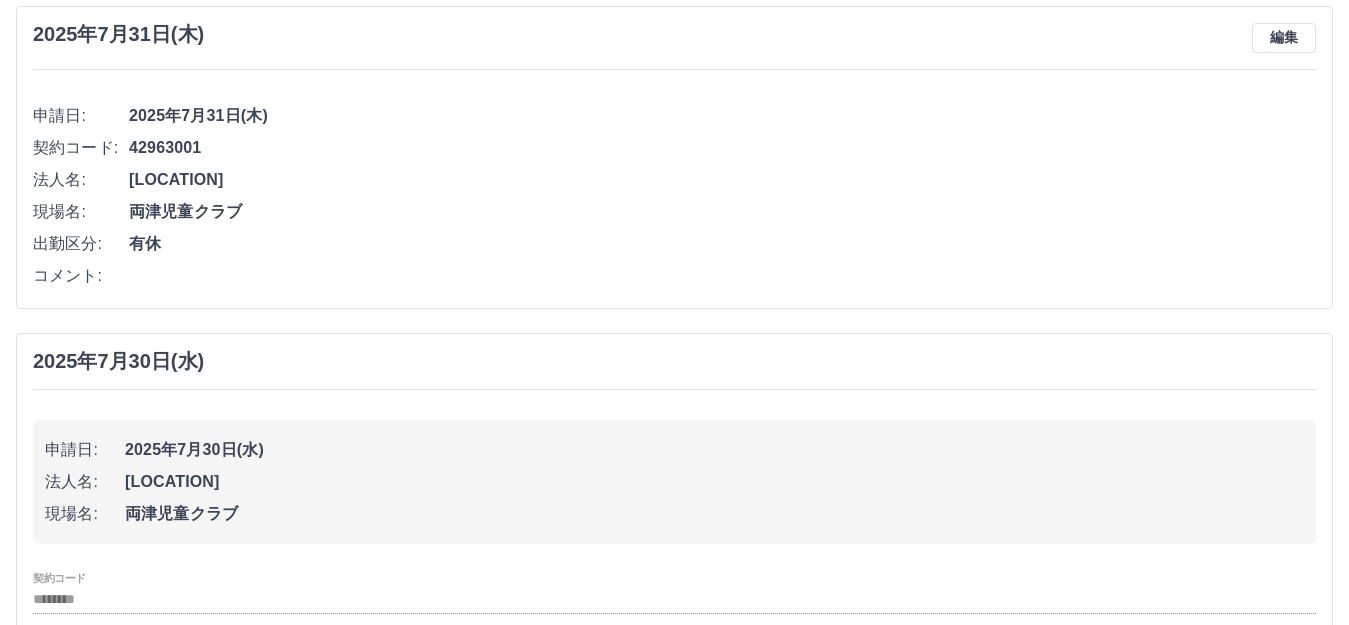 scroll, scrollTop: 1000, scrollLeft: 0, axis: vertical 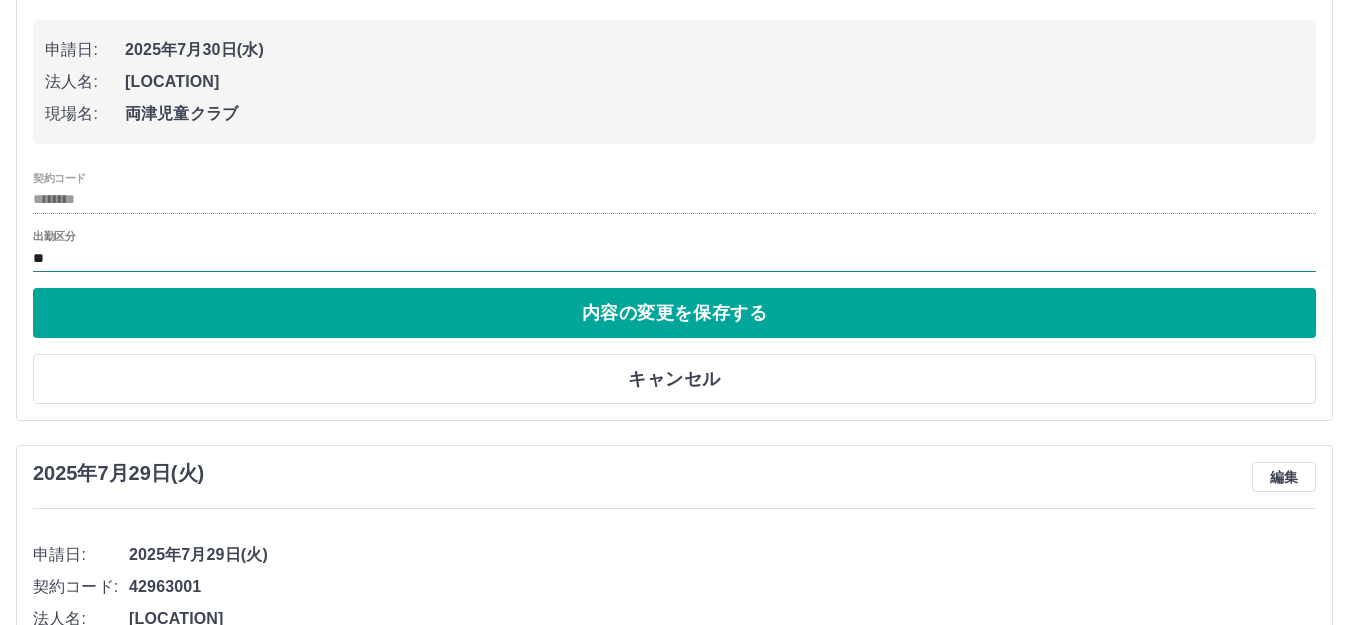 click on "**" at bounding box center [674, 258] 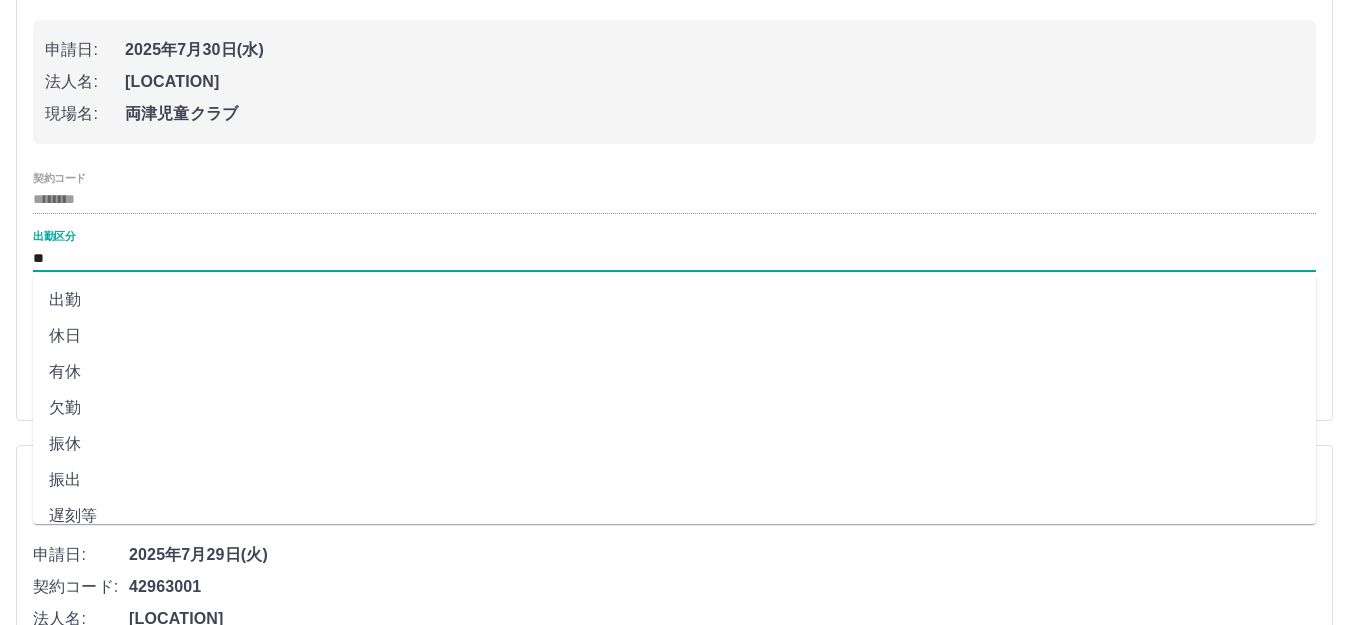 click on "有休" at bounding box center (674, 372) 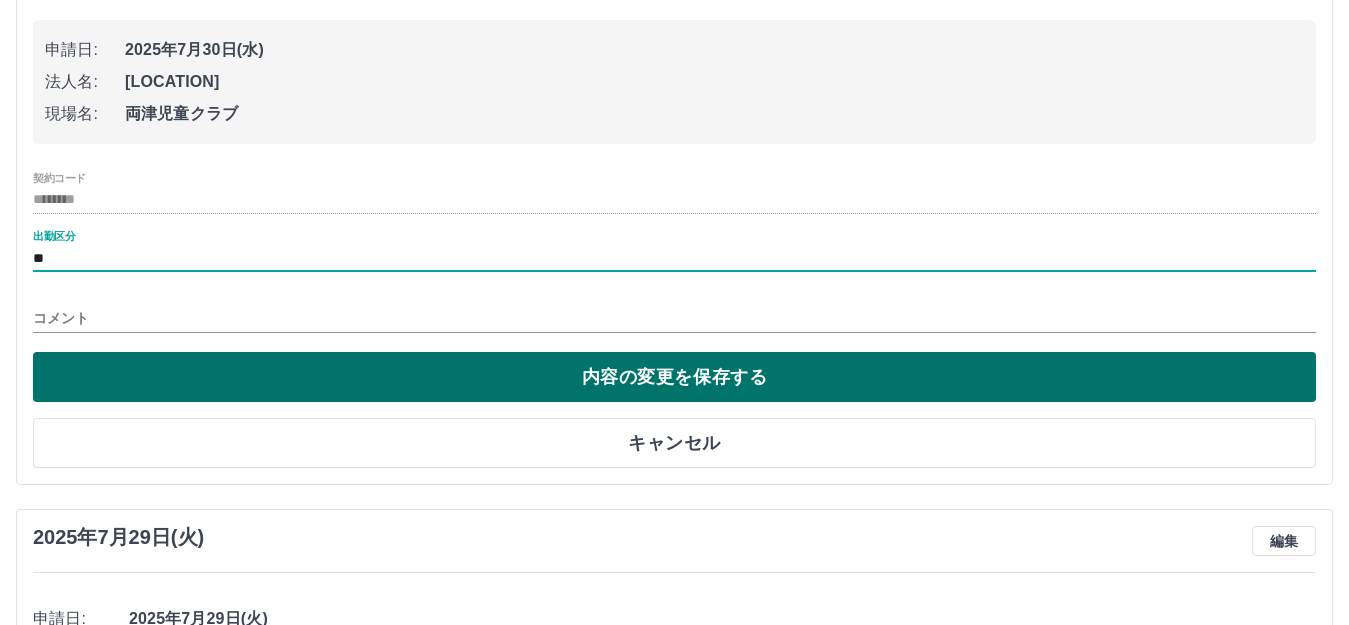 click on "内容の変更を保存する" at bounding box center [674, 377] 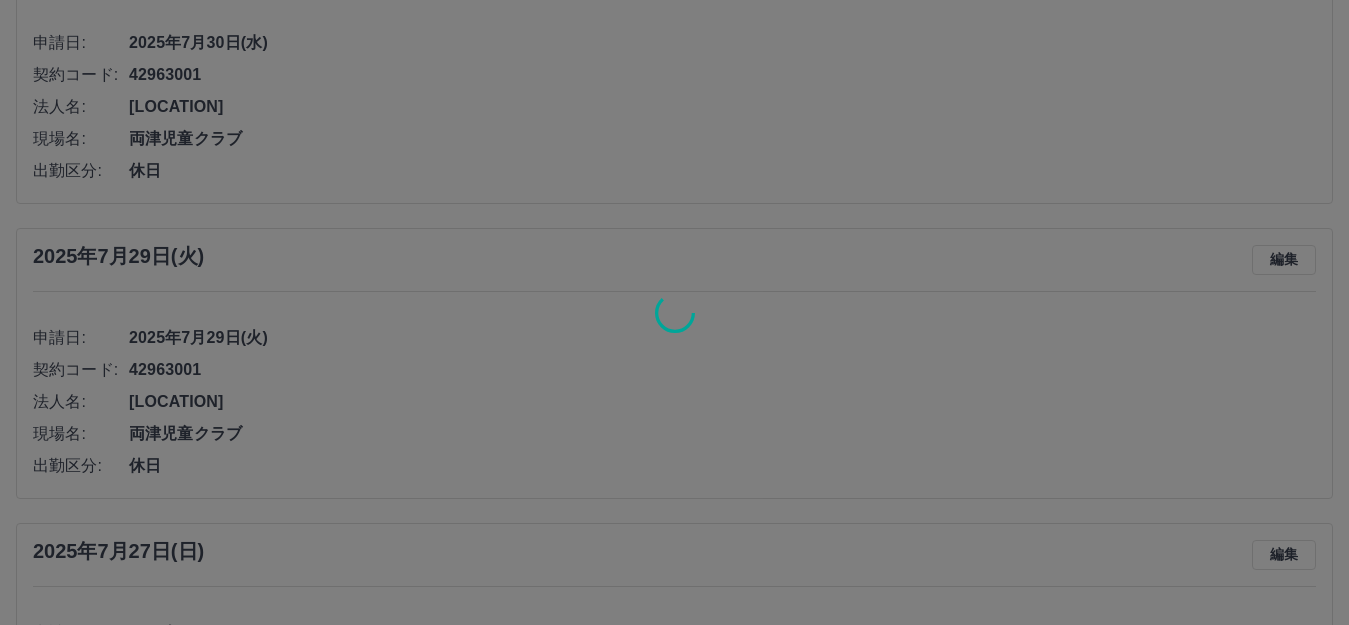 scroll, scrollTop: 1007, scrollLeft: 0, axis: vertical 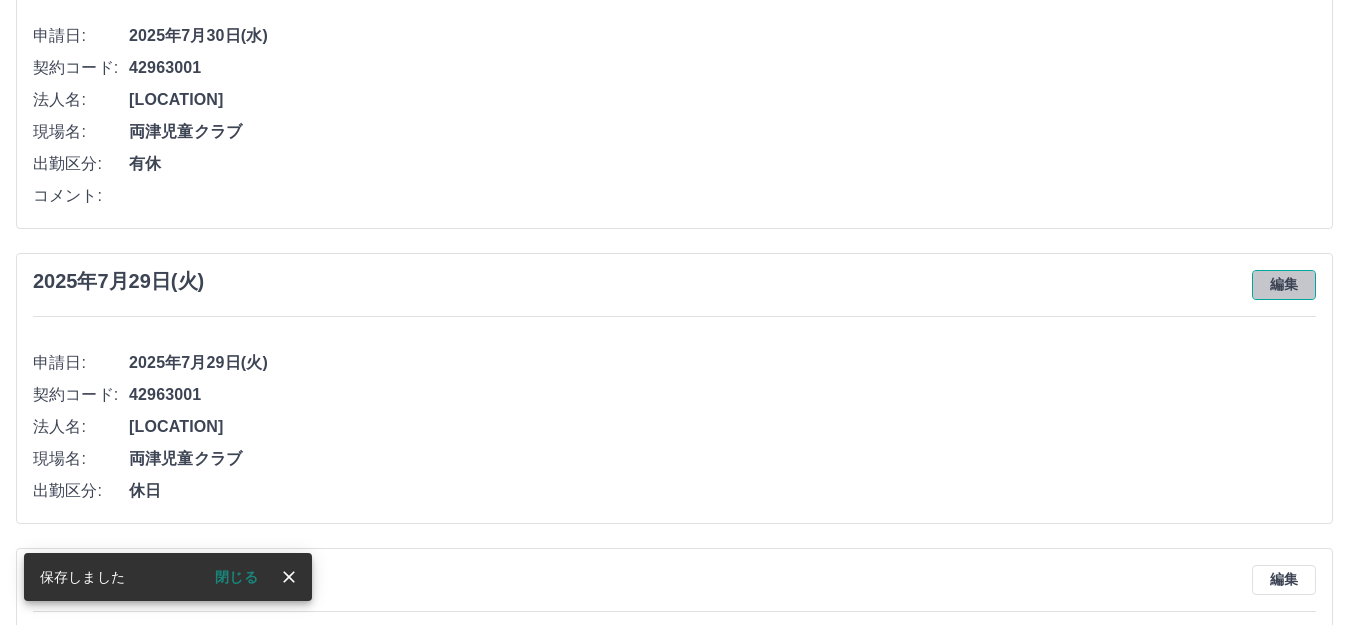 click on "編集" at bounding box center (1284, 285) 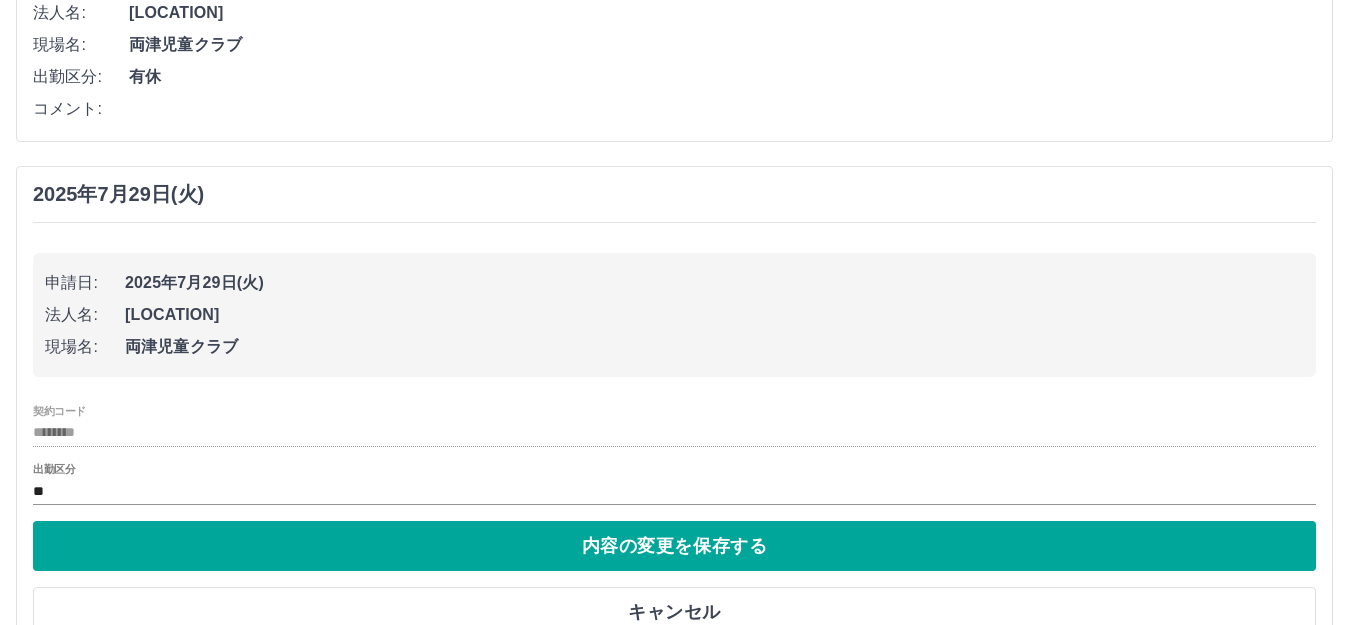 scroll, scrollTop: 1407, scrollLeft: 0, axis: vertical 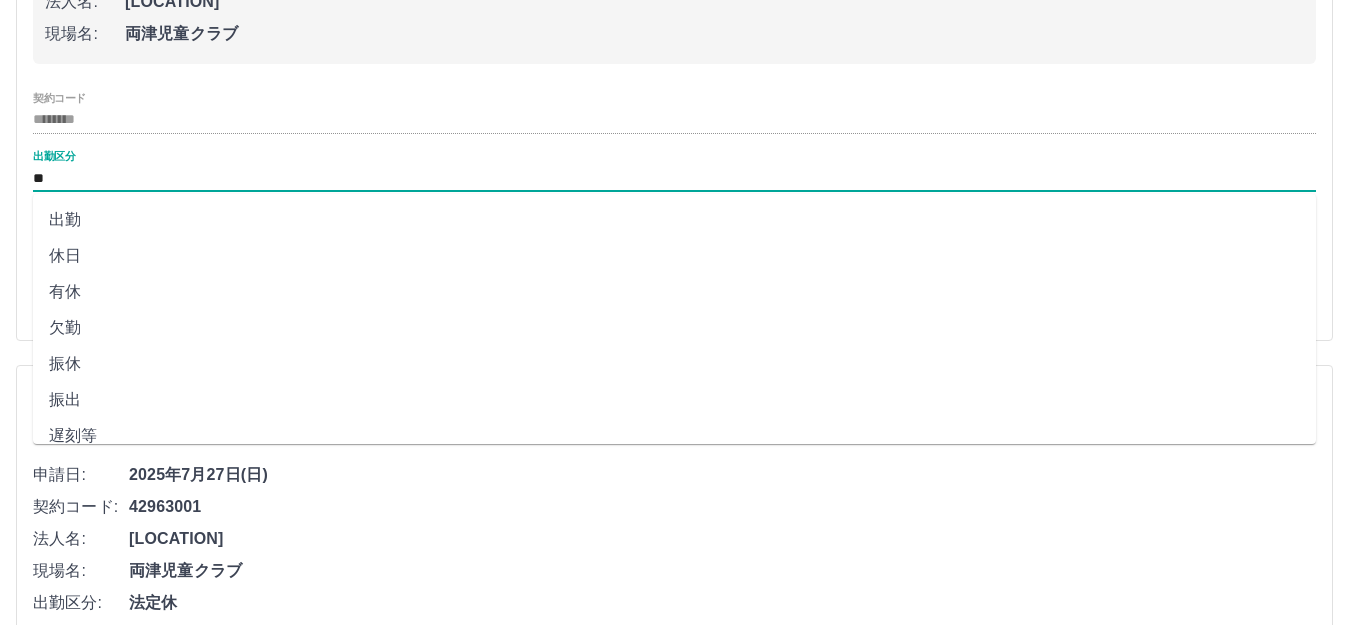 click on "**" at bounding box center [674, 178] 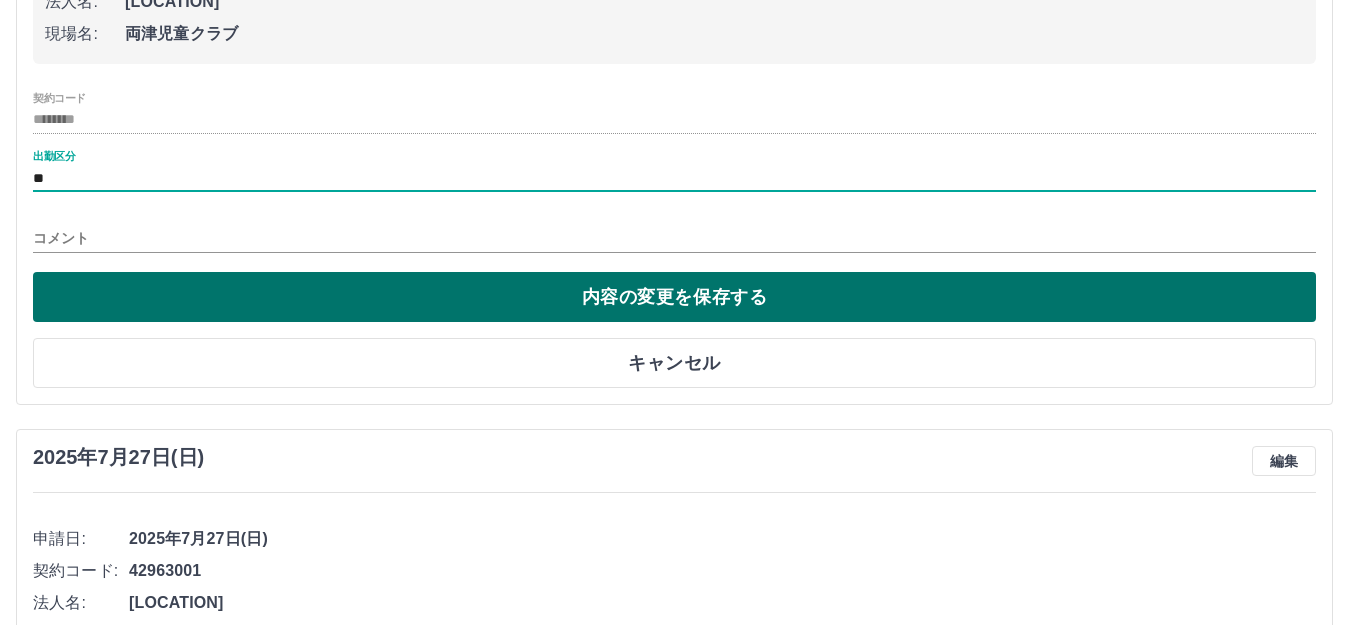 click on "内容の変更を保存する" at bounding box center [674, 297] 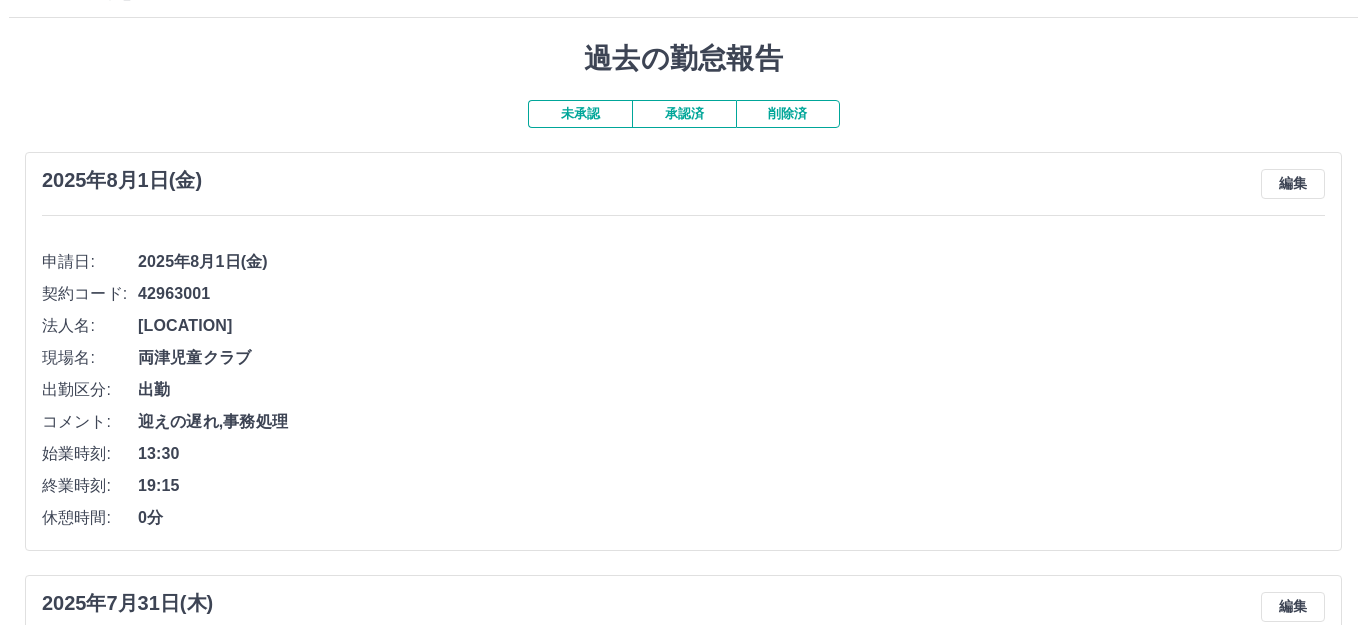 scroll, scrollTop: 0, scrollLeft: 0, axis: both 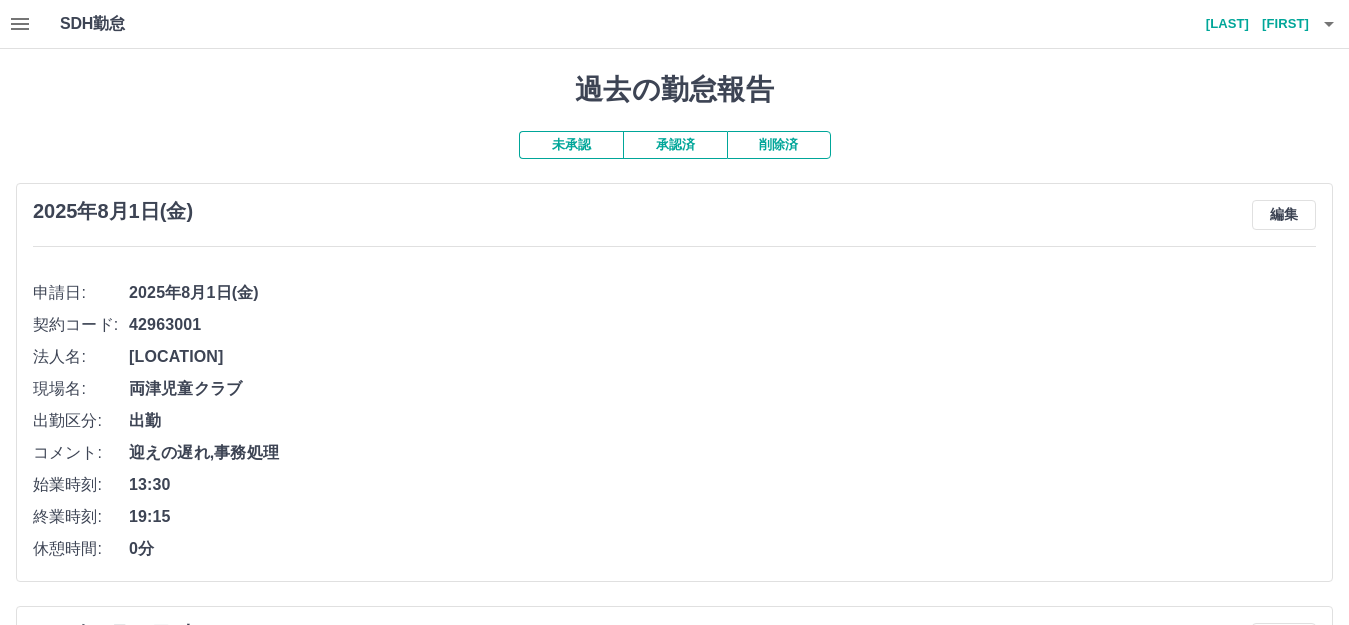 click on "[LAST]　[FIRST]" at bounding box center (1249, 24) 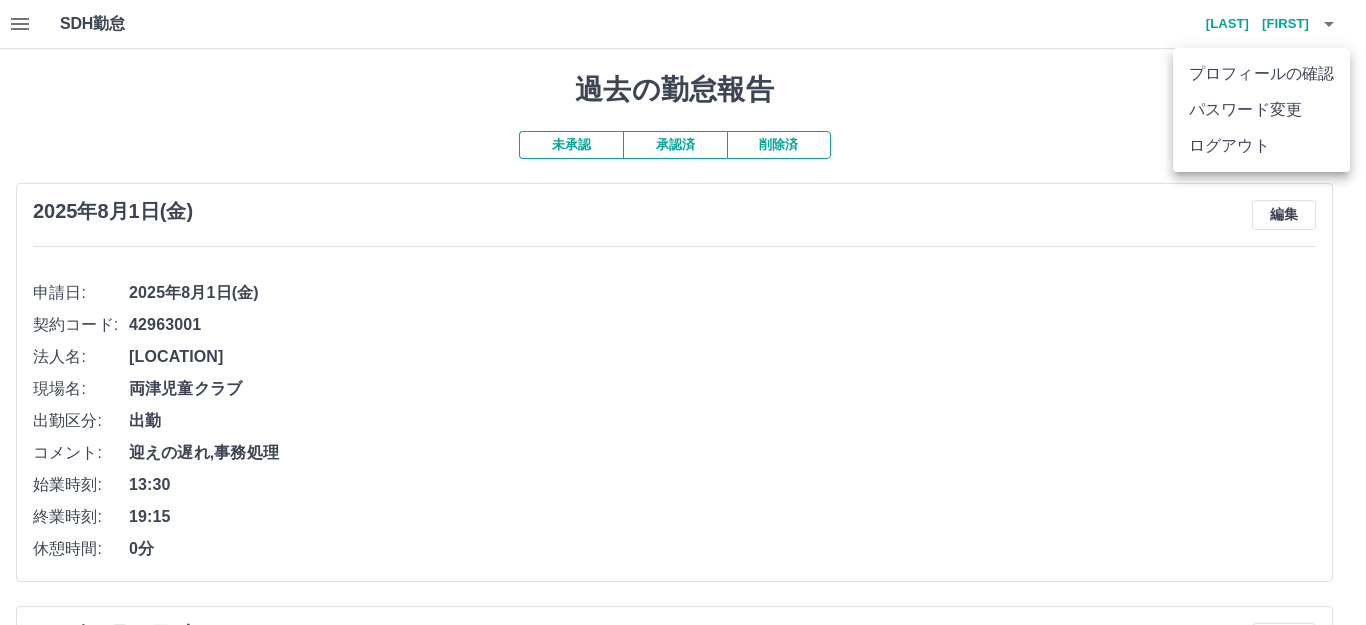 click on "ログアウト" at bounding box center [1261, 146] 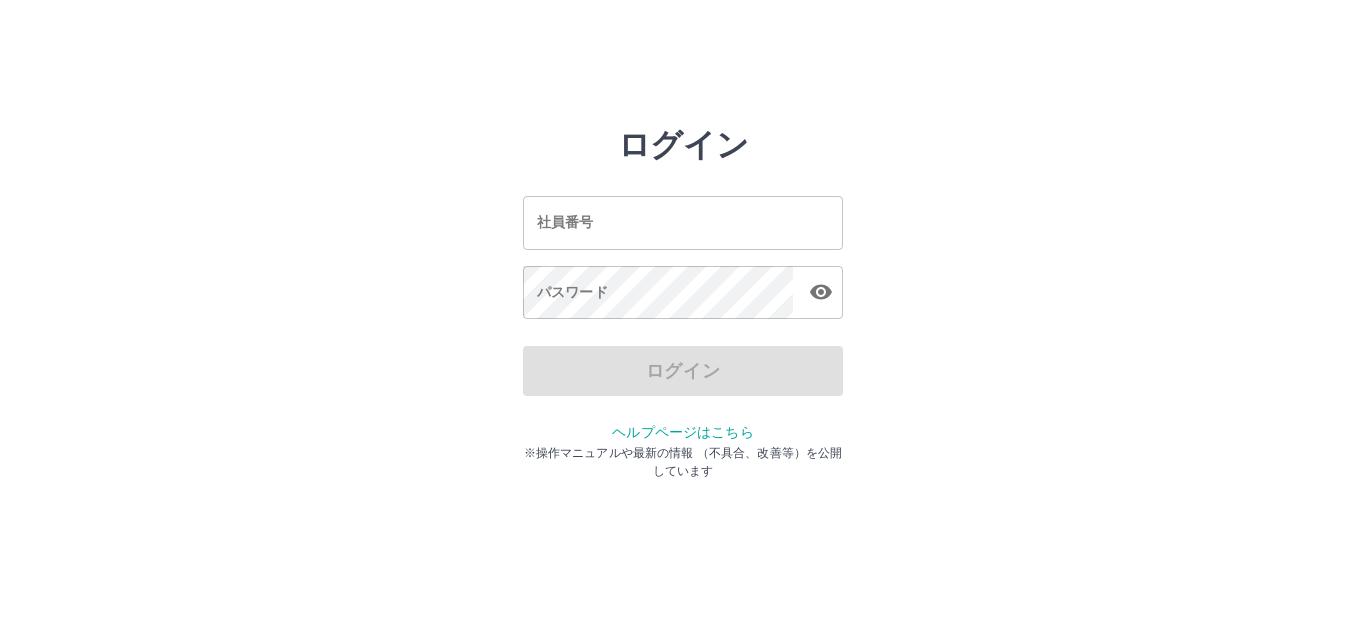 scroll, scrollTop: 0, scrollLeft: 0, axis: both 